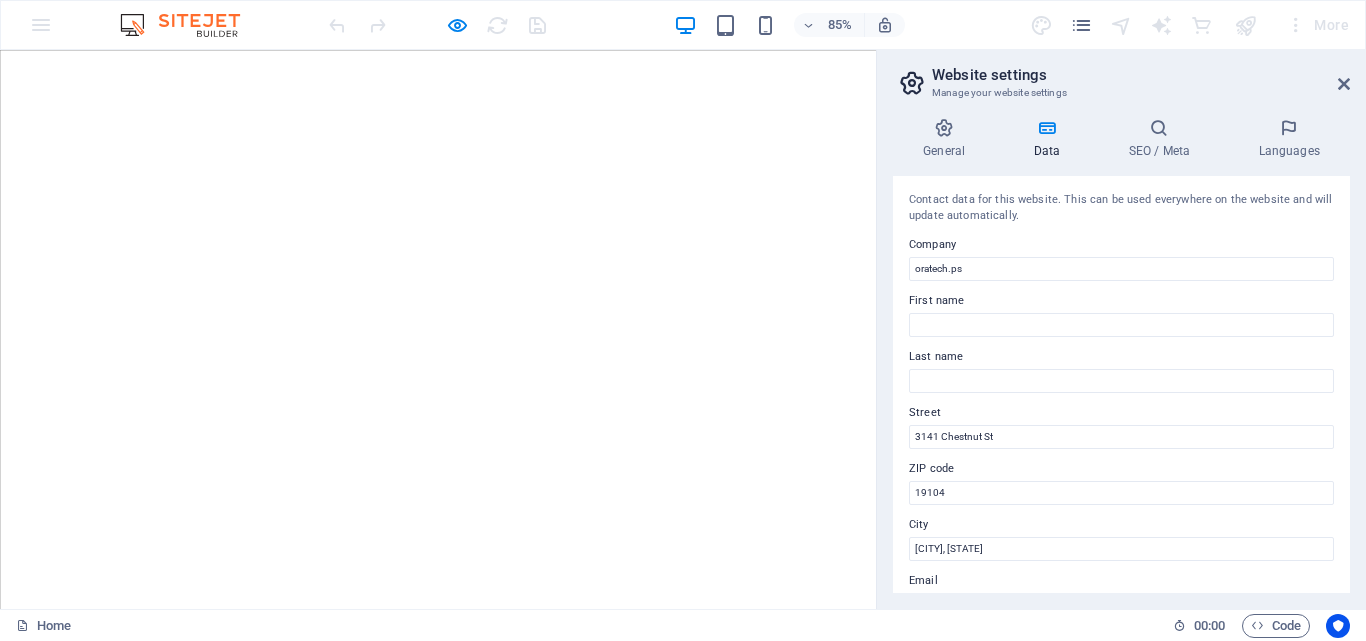 scroll, scrollTop: 0, scrollLeft: 0, axis: both 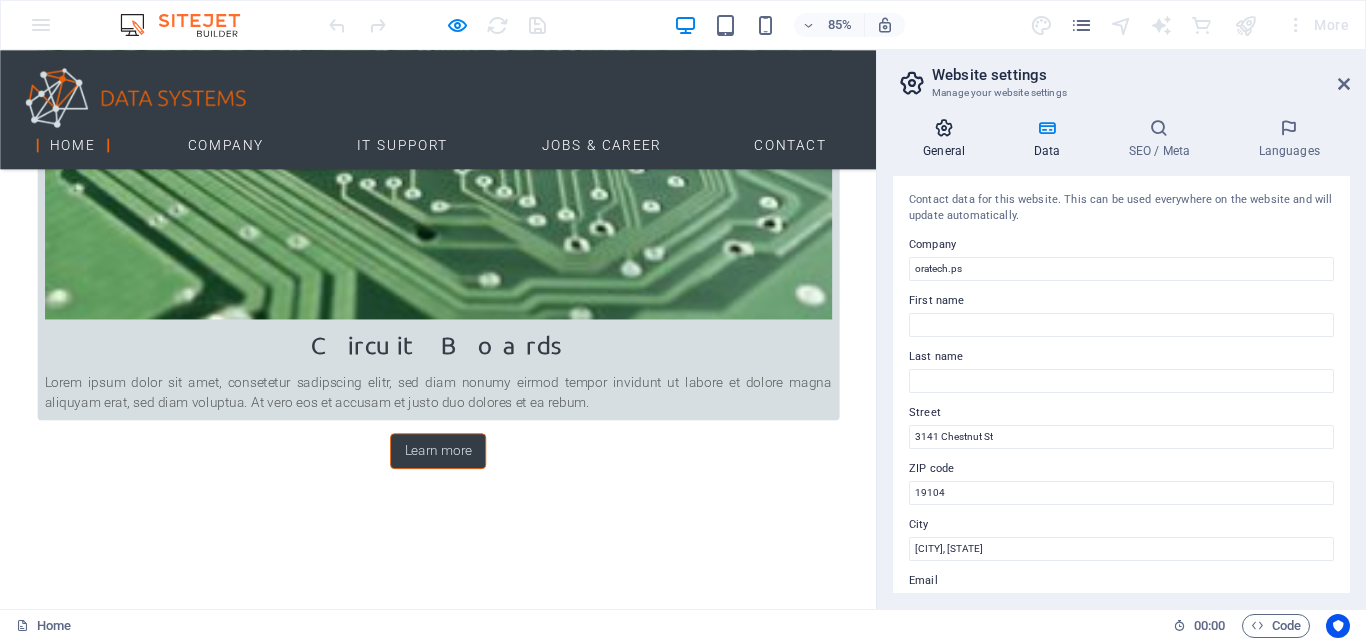 click on "General" at bounding box center (948, 139) 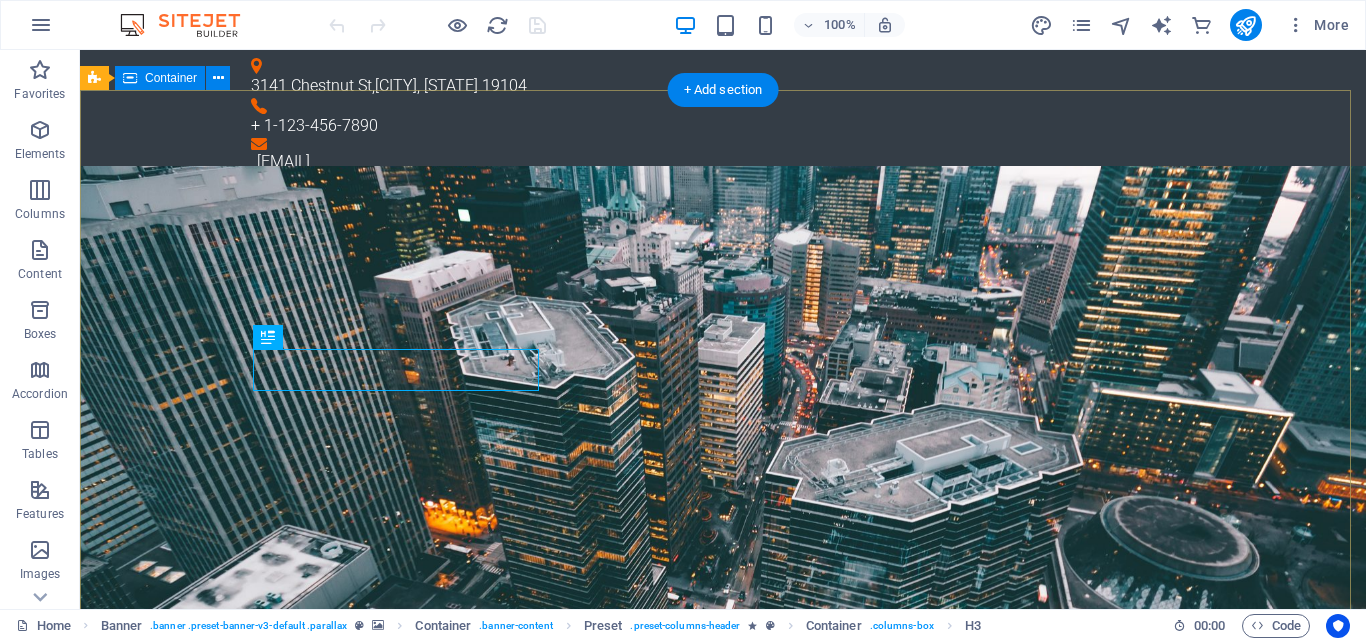 scroll, scrollTop: 0, scrollLeft: 0, axis: both 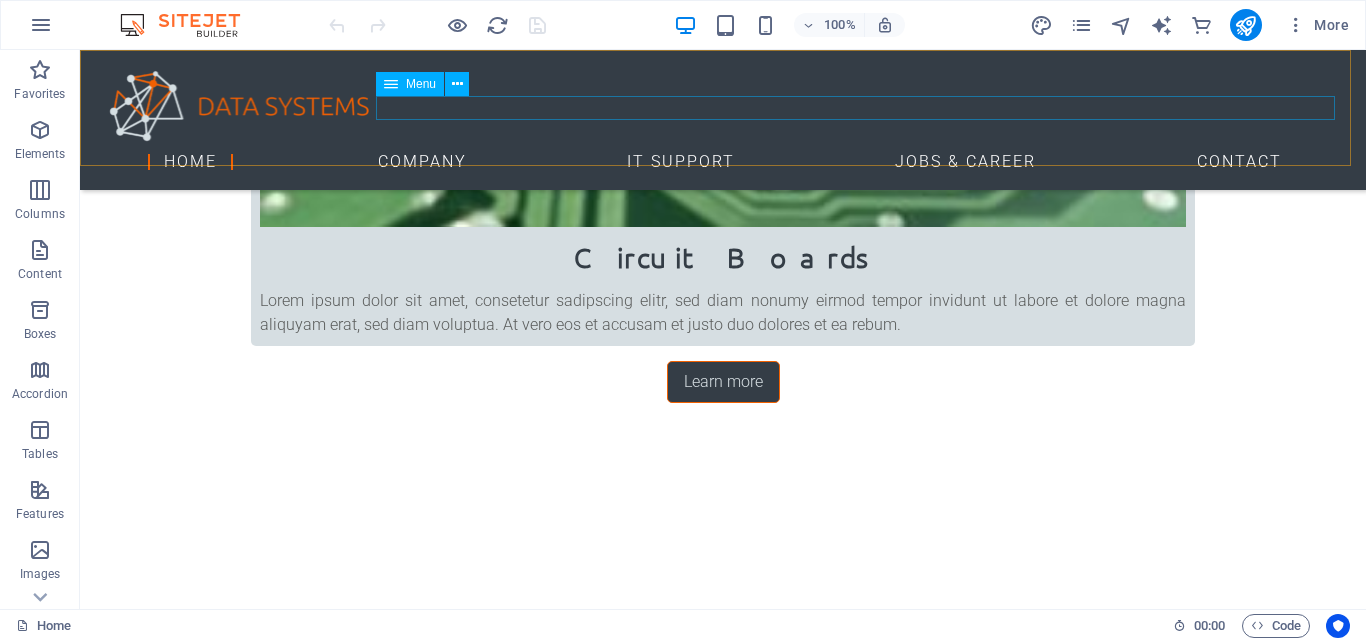 click on "Home Company IT Support Jobs & Career Contact" at bounding box center (723, 162) 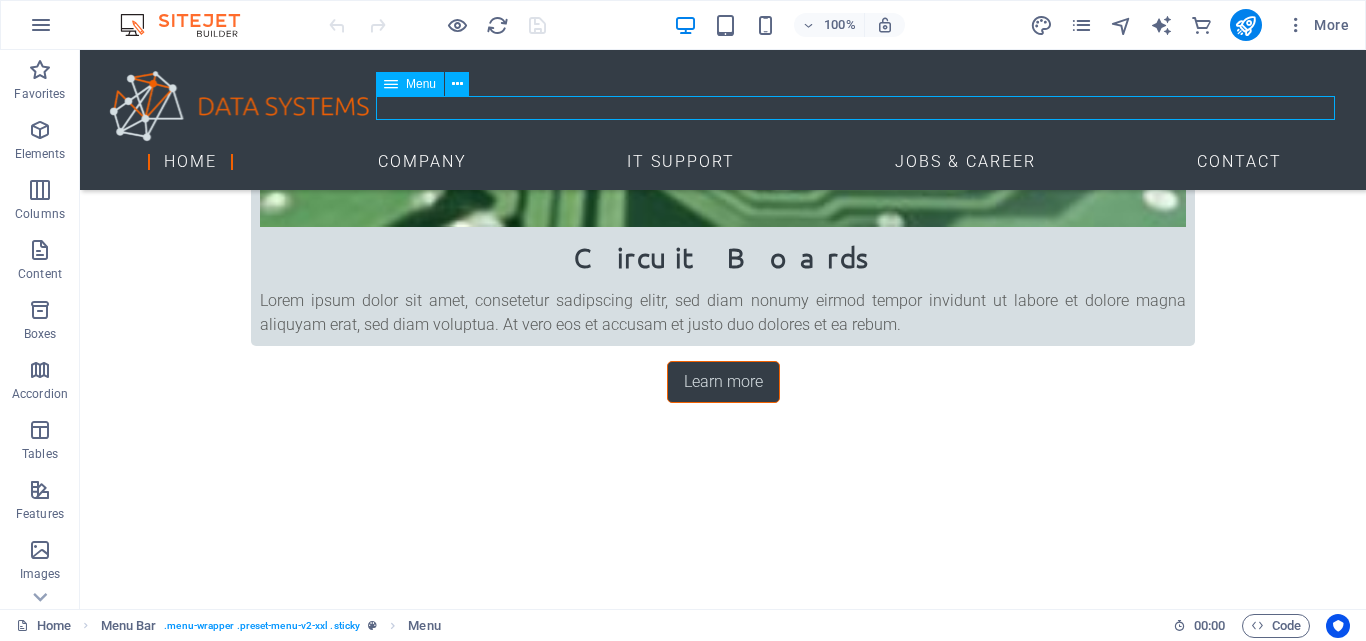 click on "Home Company IT Support Jobs & Career Contact" at bounding box center [723, 162] 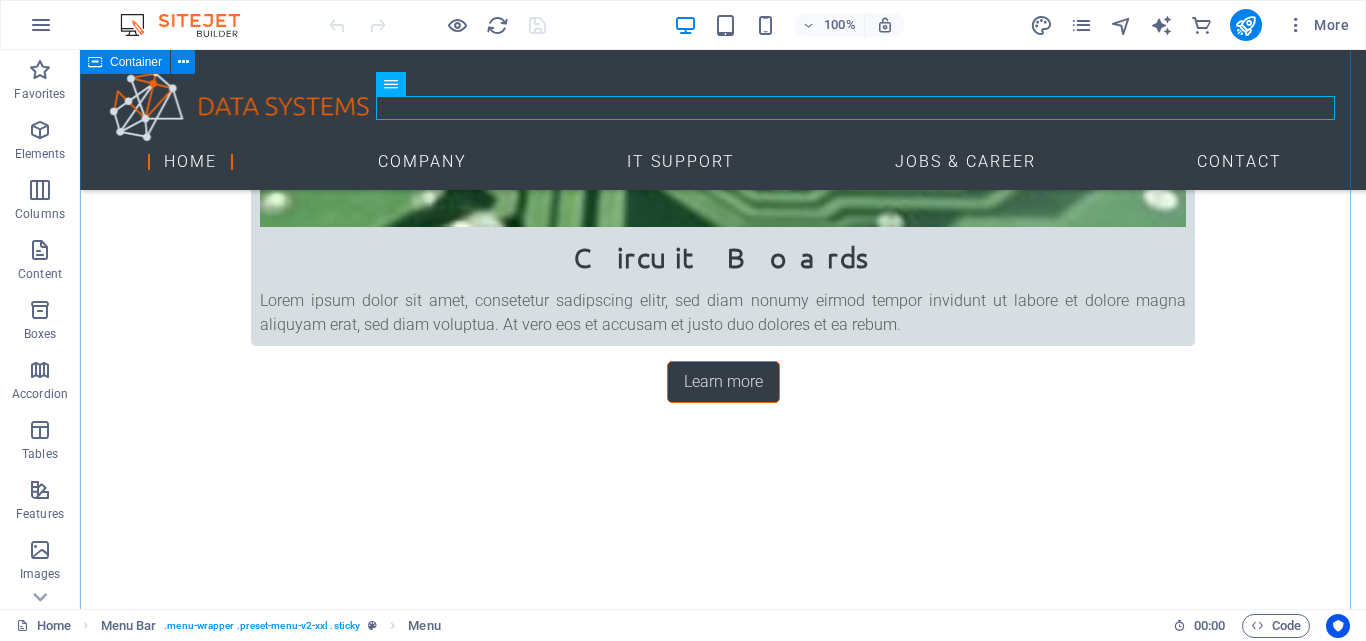 scroll, scrollTop: 2100, scrollLeft: 0, axis: vertical 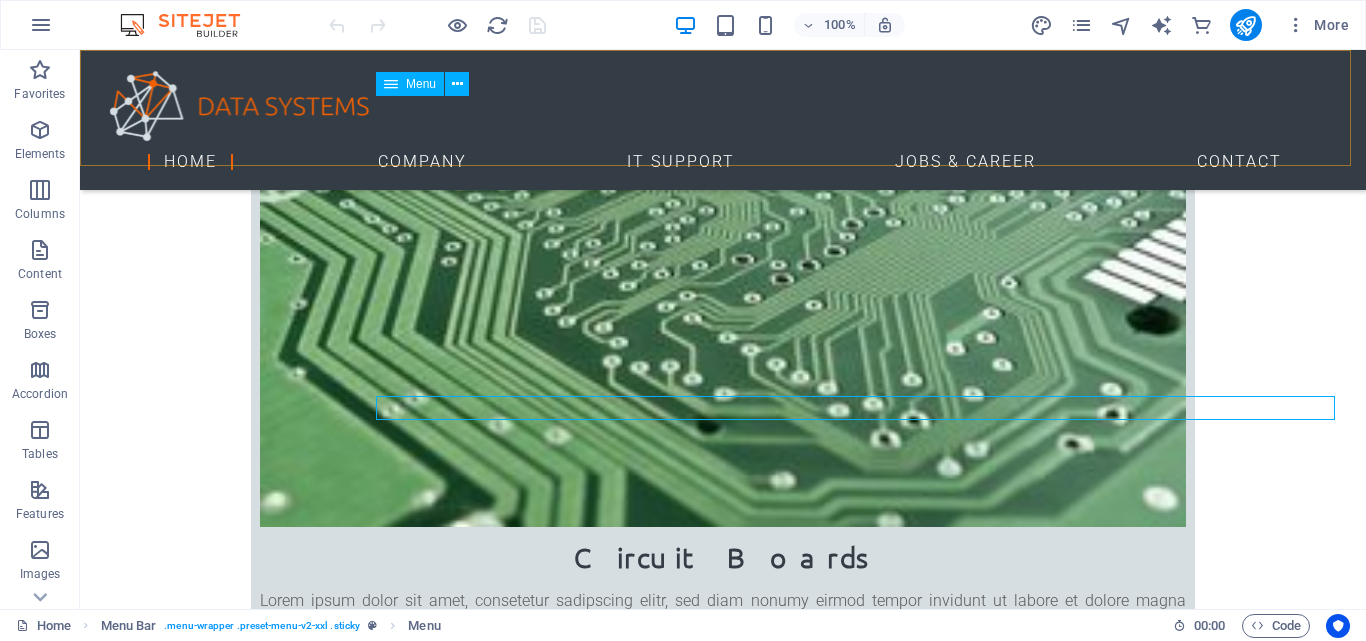 click on "Home Company IT Support Jobs & Career Contact" at bounding box center [723, 162] 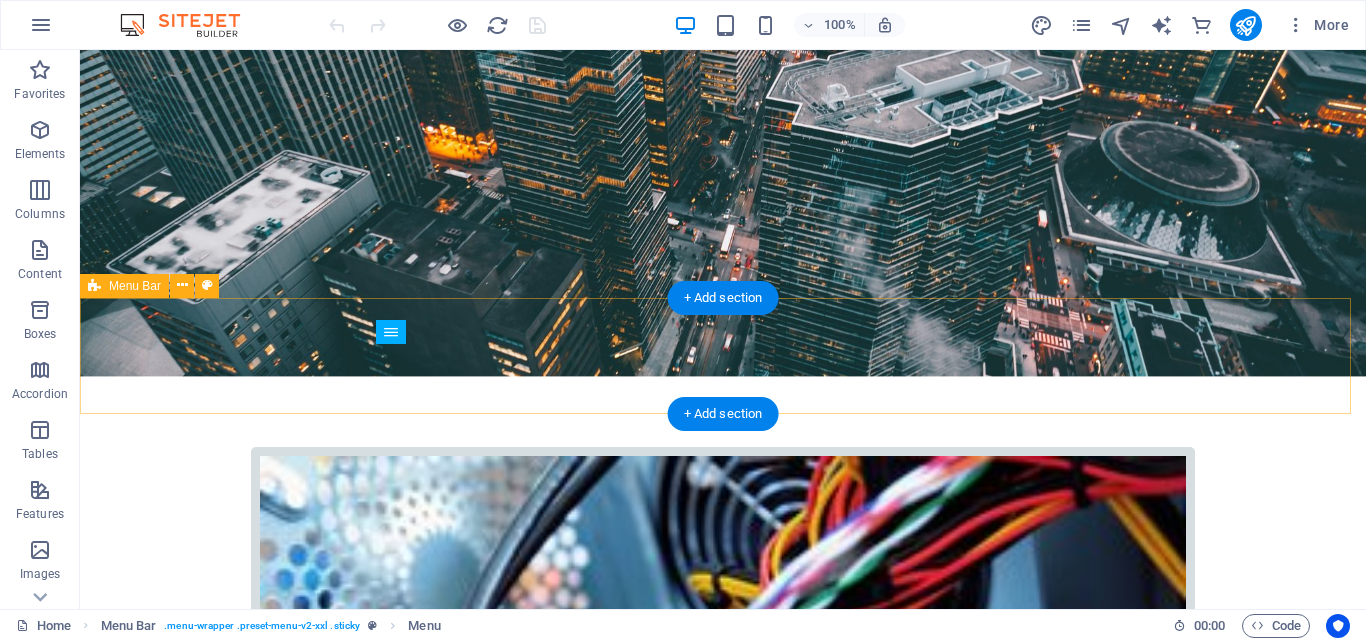scroll, scrollTop: 0, scrollLeft: 0, axis: both 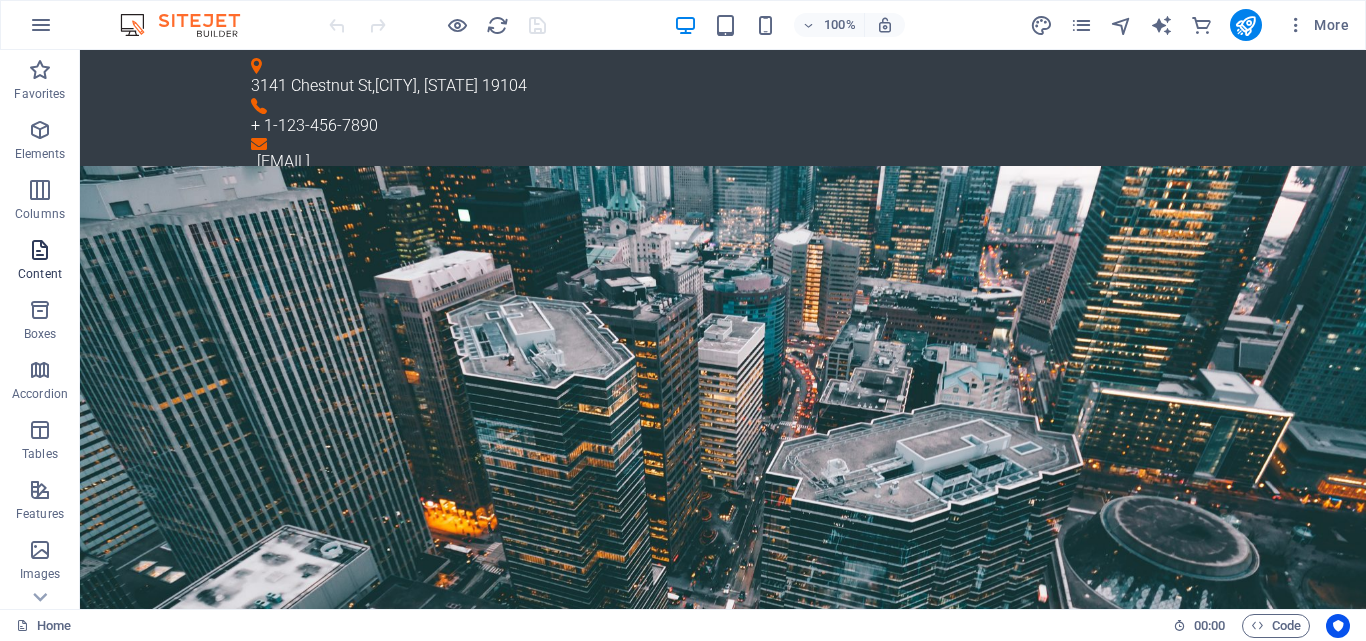 click at bounding box center [40, 250] 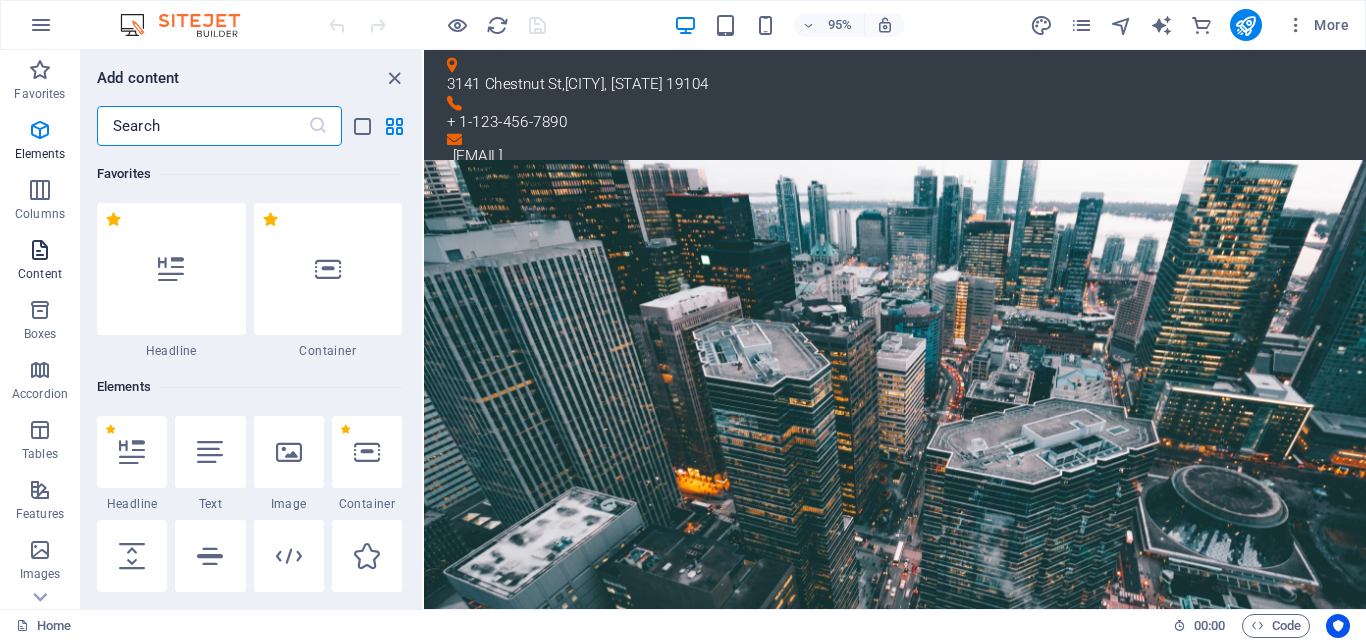 scroll, scrollTop: 3499, scrollLeft: 0, axis: vertical 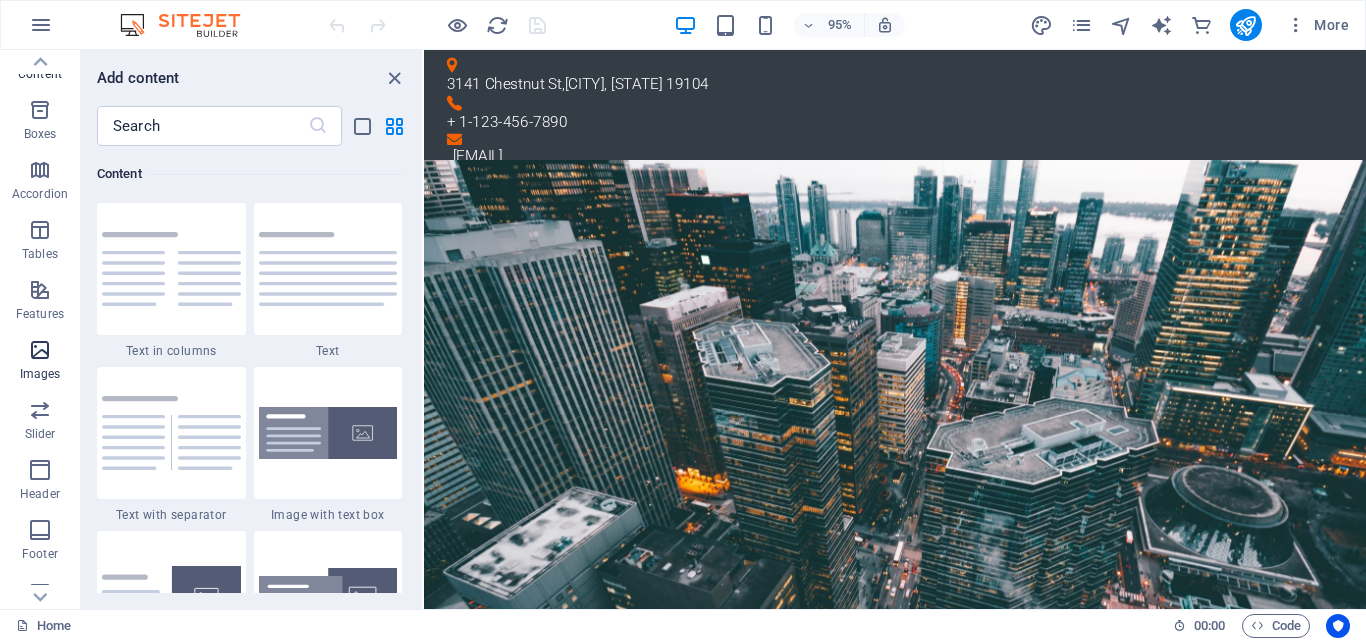 click at bounding box center (40, 350) 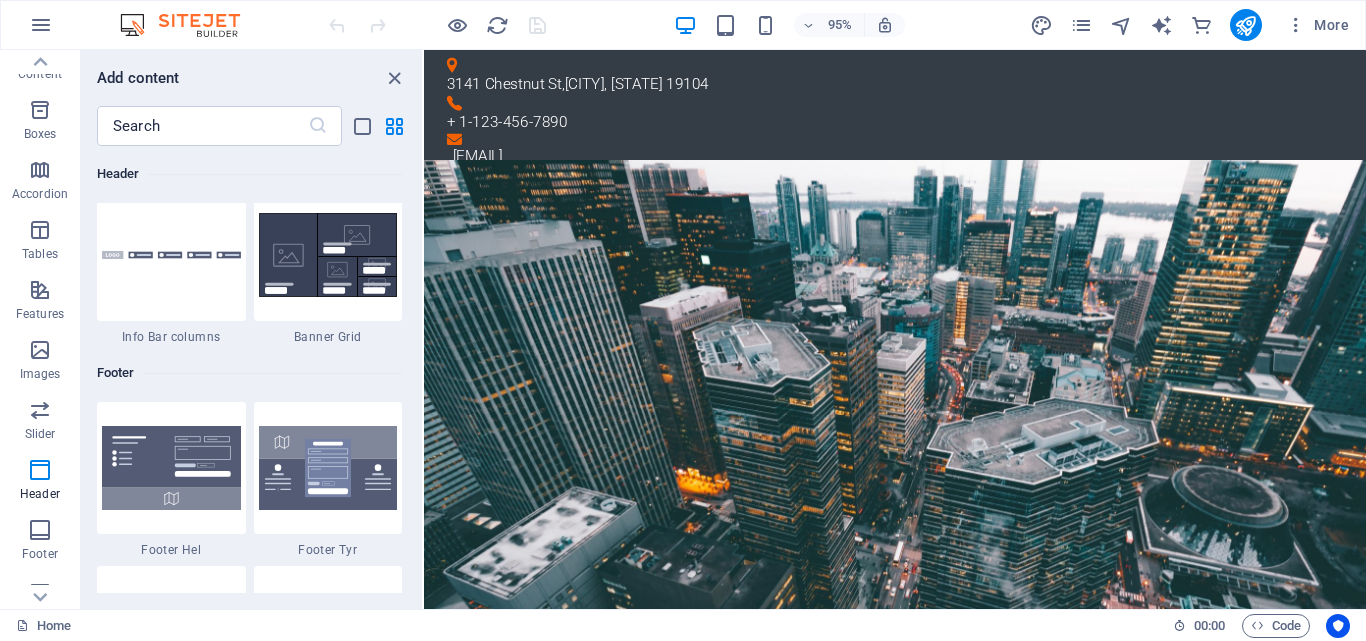 scroll, scrollTop: 13440, scrollLeft: 0, axis: vertical 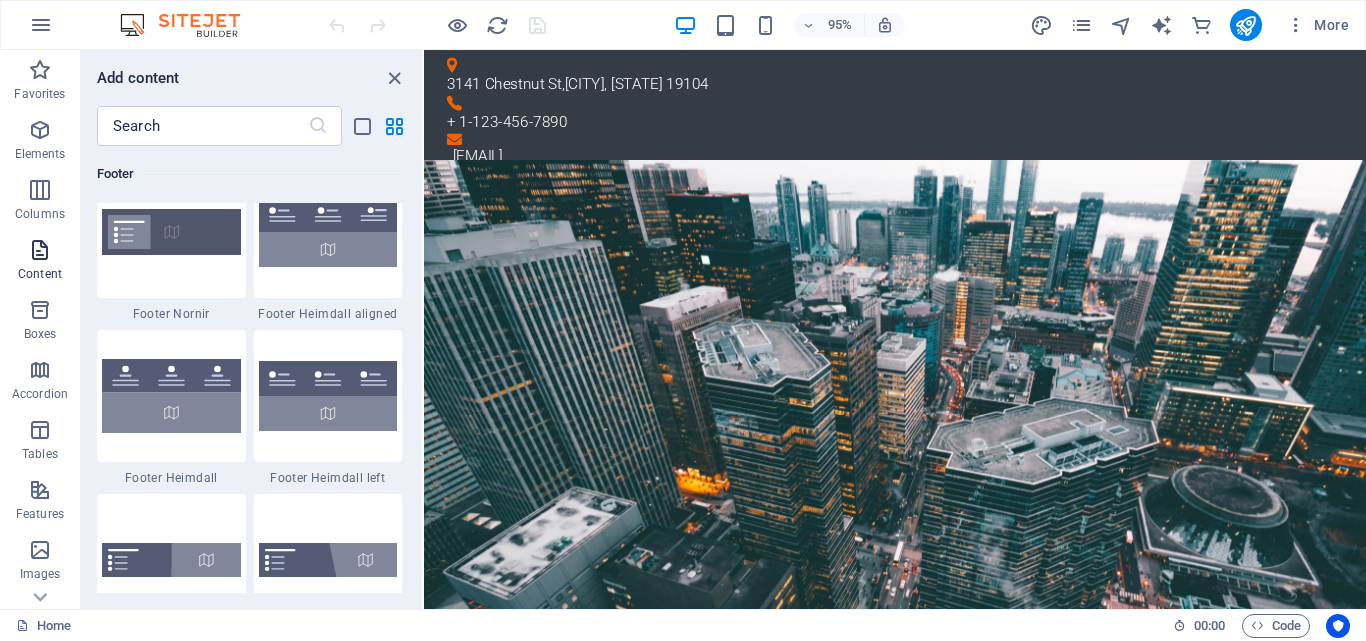 click at bounding box center [40, 250] 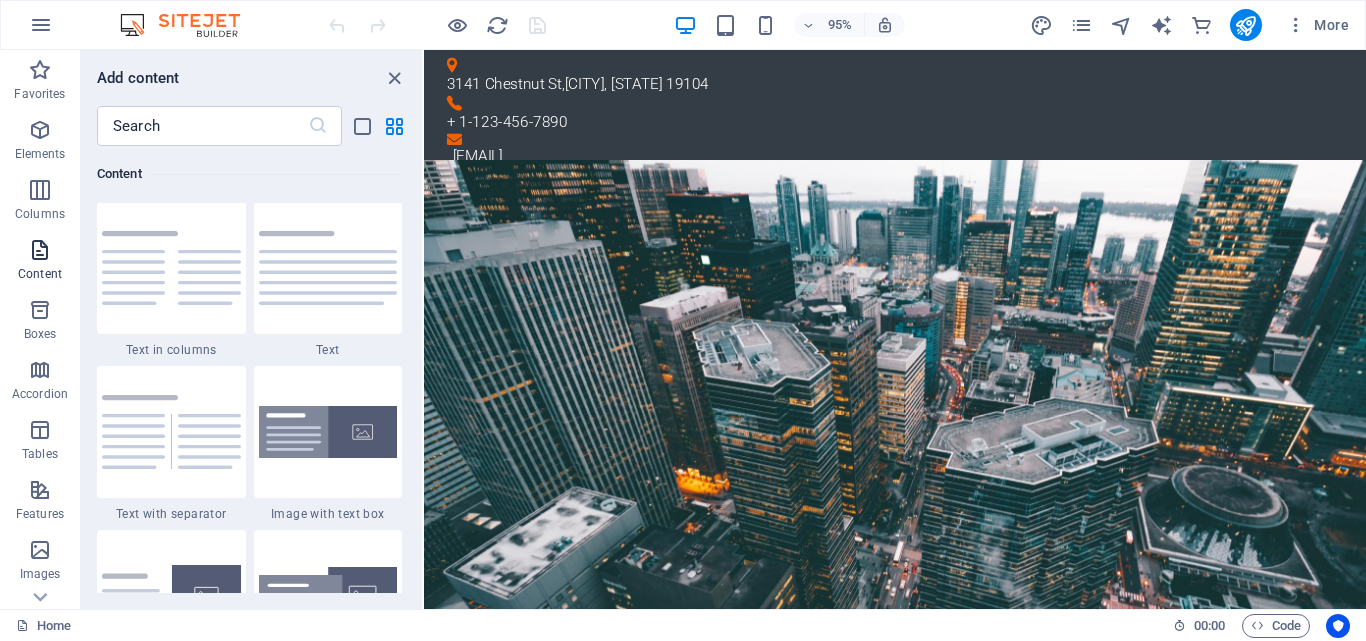 scroll, scrollTop: 3499, scrollLeft: 0, axis: vertical 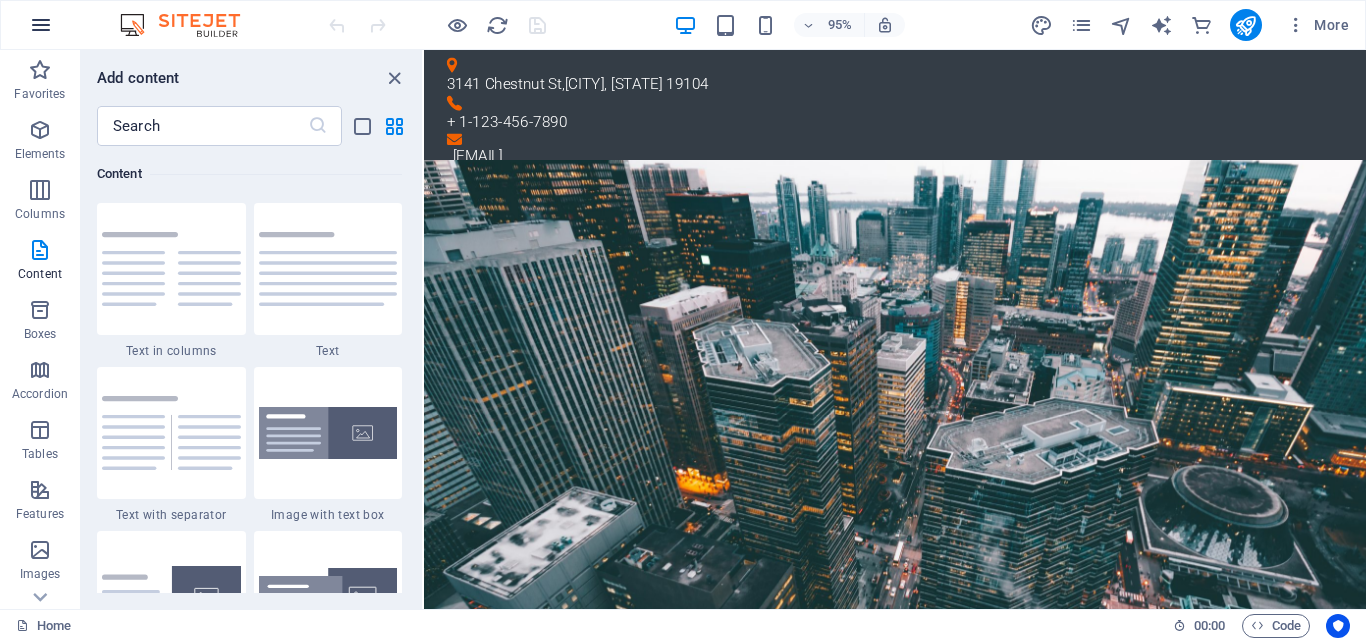 click at bounding box center (41, 25) 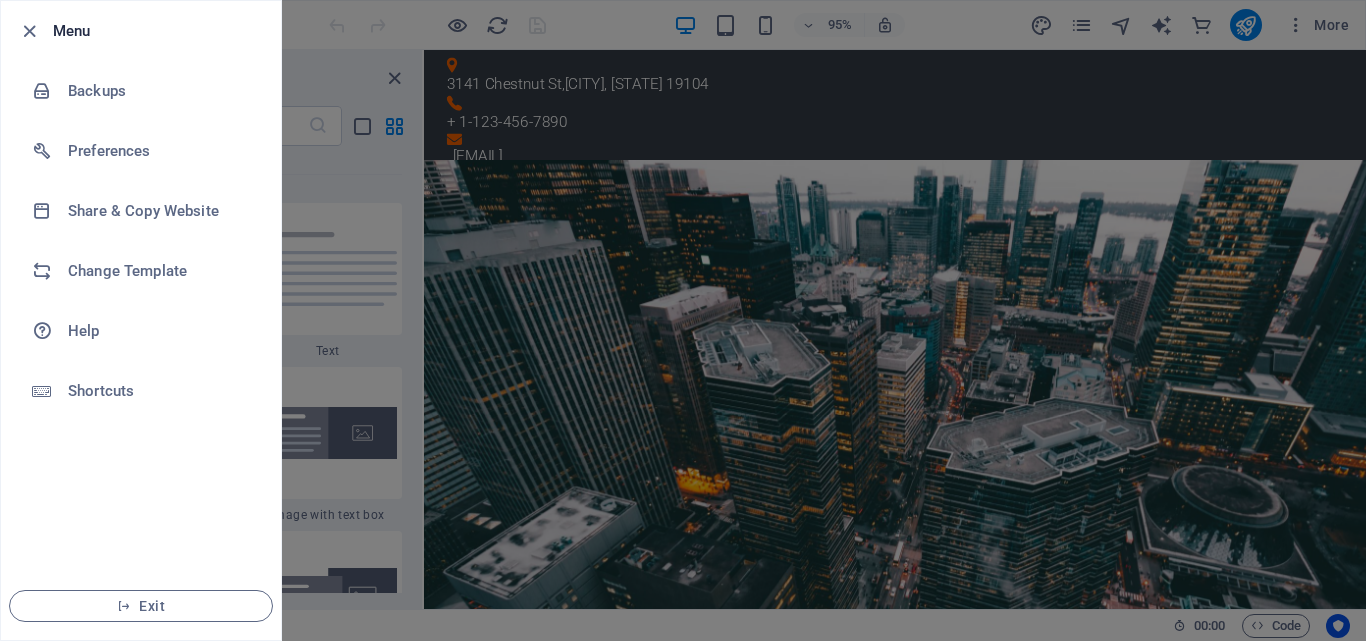 type 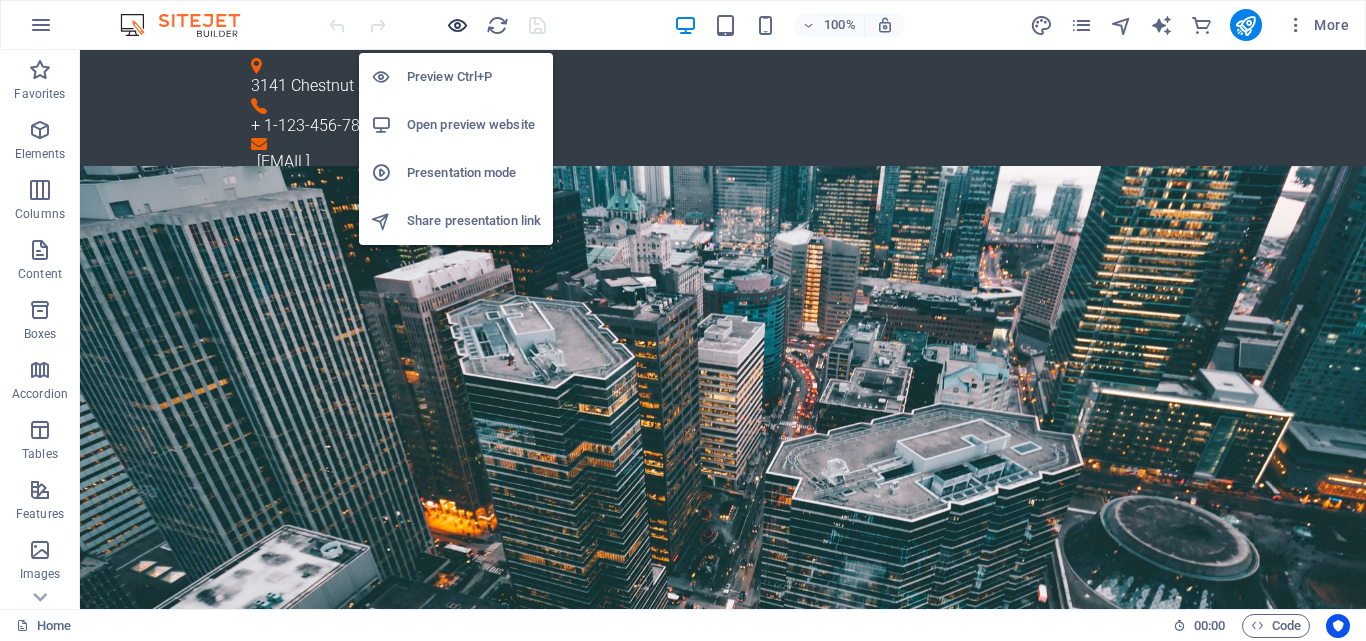 click at bounding box center [457, 25] 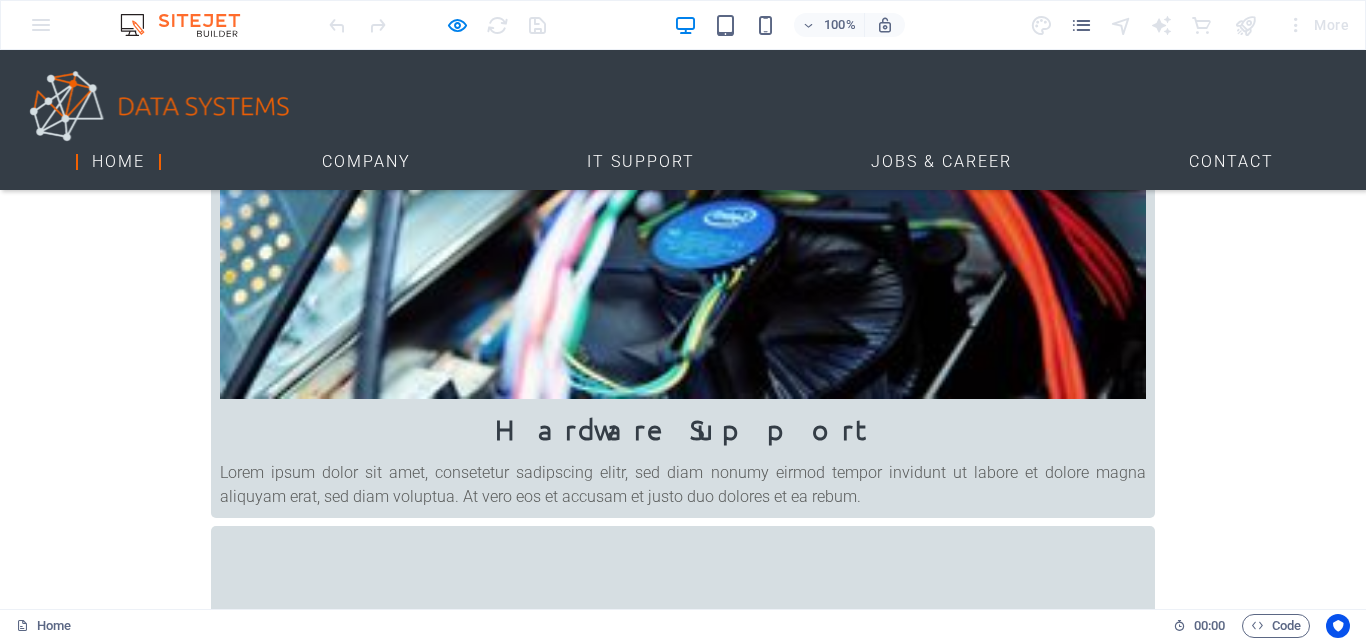 scroll, scrollTop: 600, scrollLeft: 0, axis: vertical 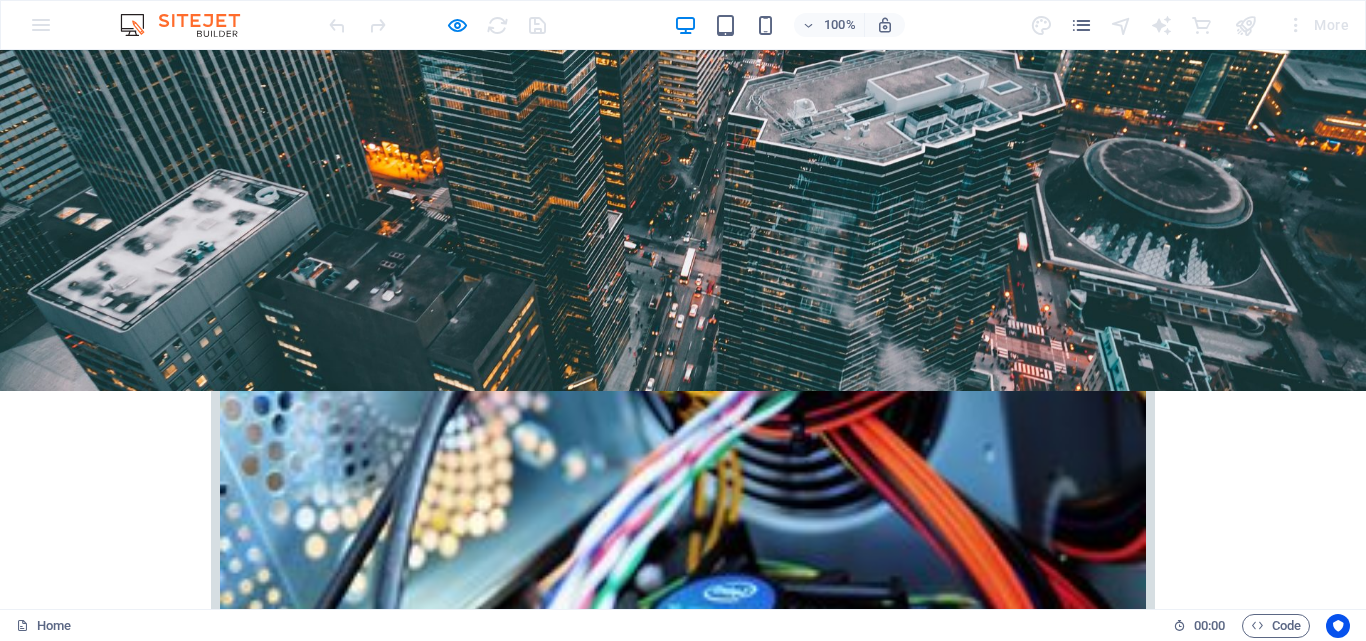 click on "IT Support" at bounding box center (641, 2395) 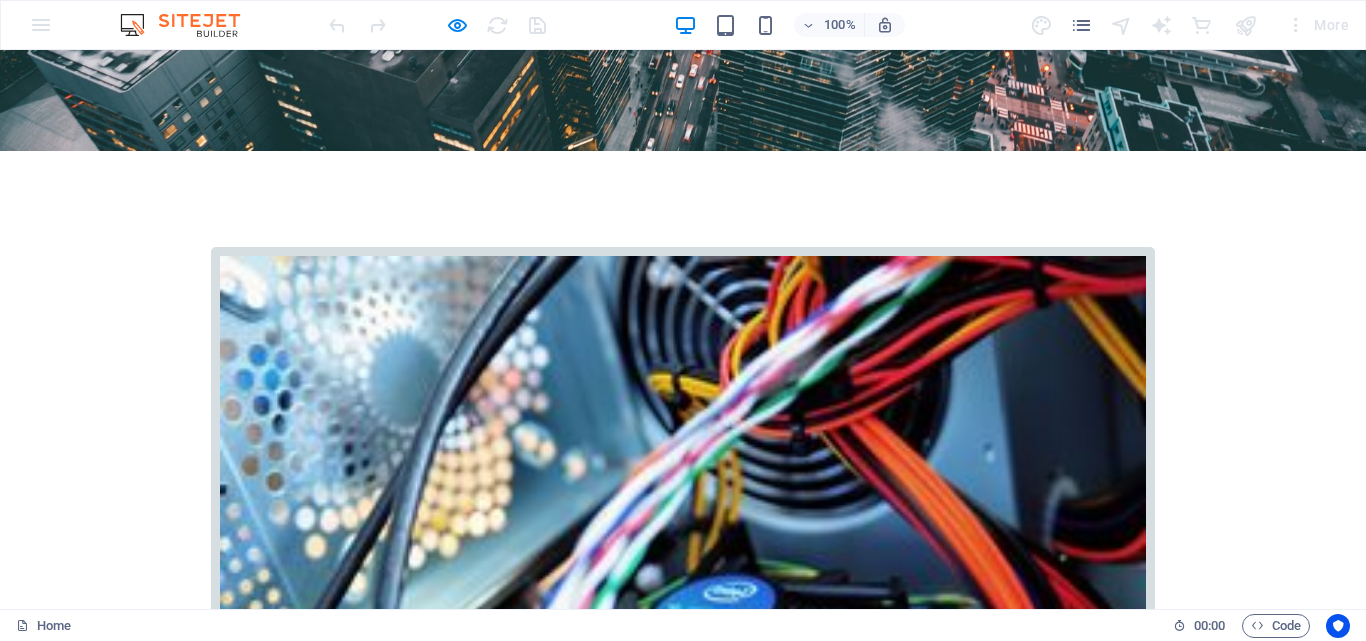 scroll, scrollTop: 0, scrollLeft: 0, axis: both 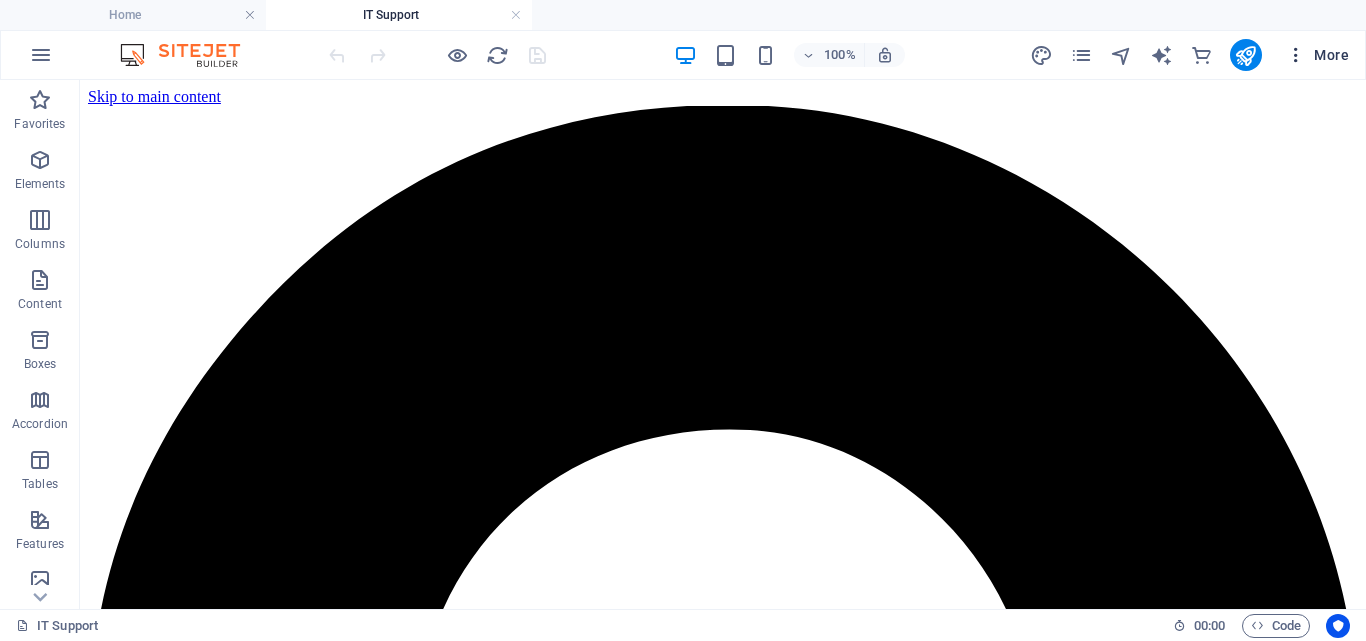click on "More" at bounding box center (1317, 55) 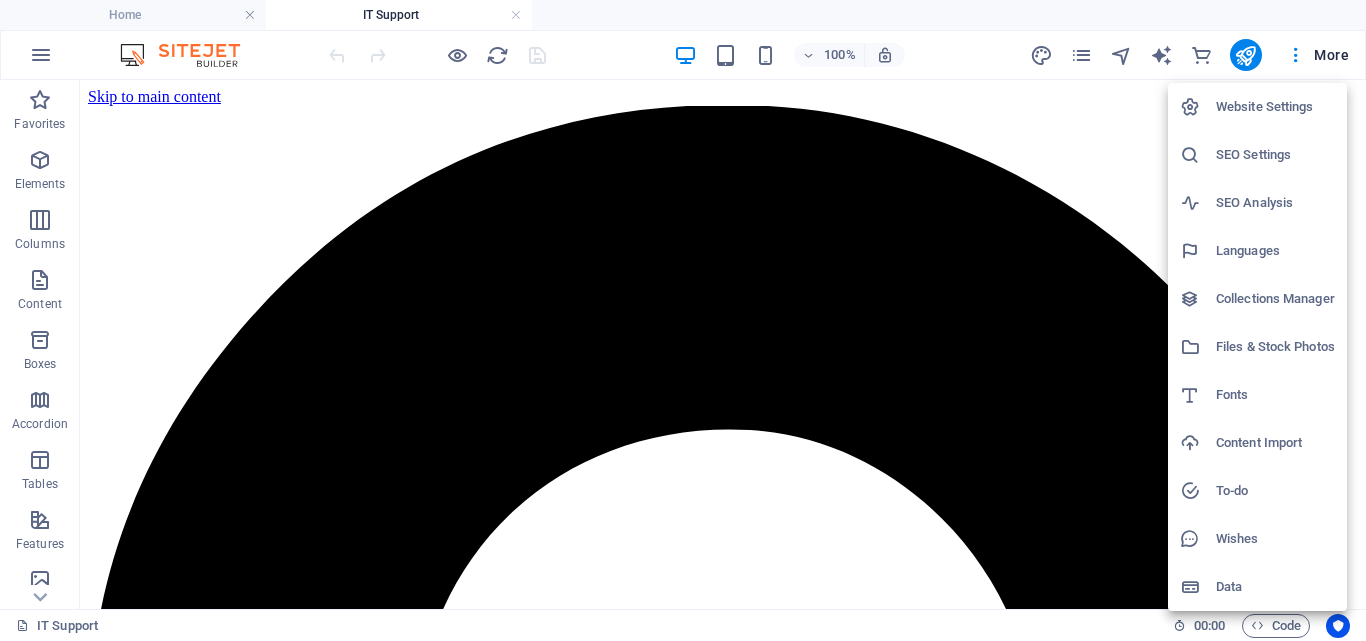 click on "Website Settings" at bounding box center (1275, 107) 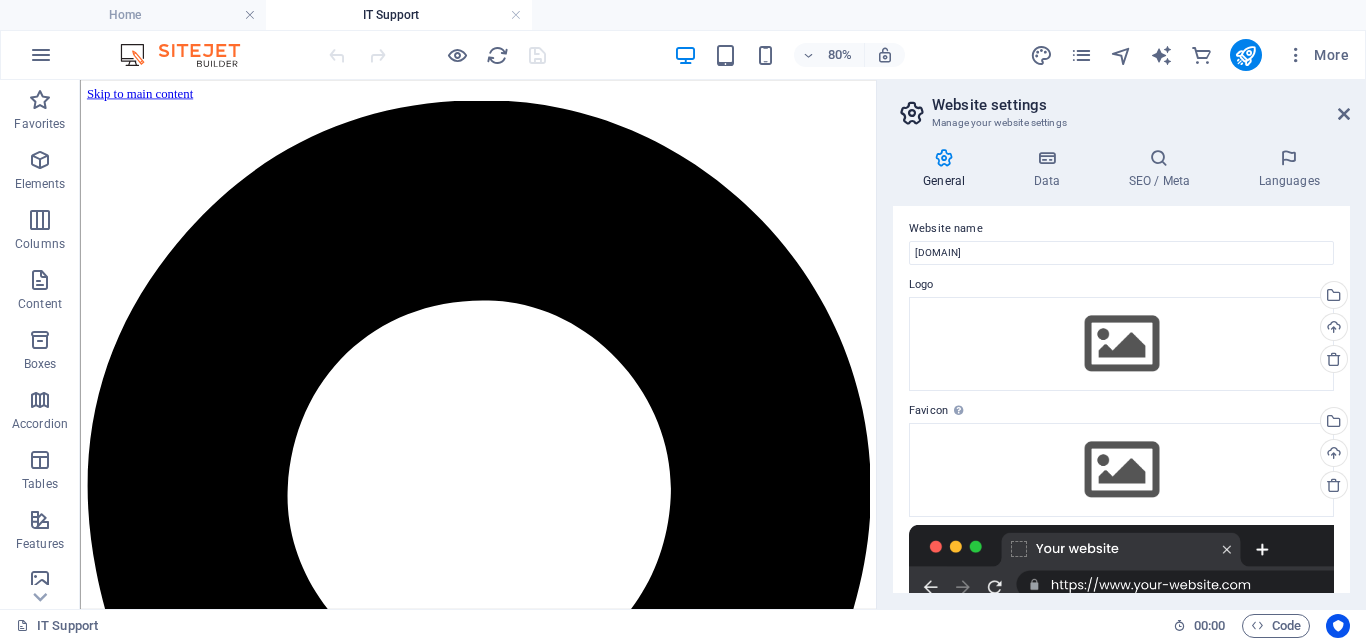 scroll, scrollTop: 0, scrollLeft: 0, axis: both 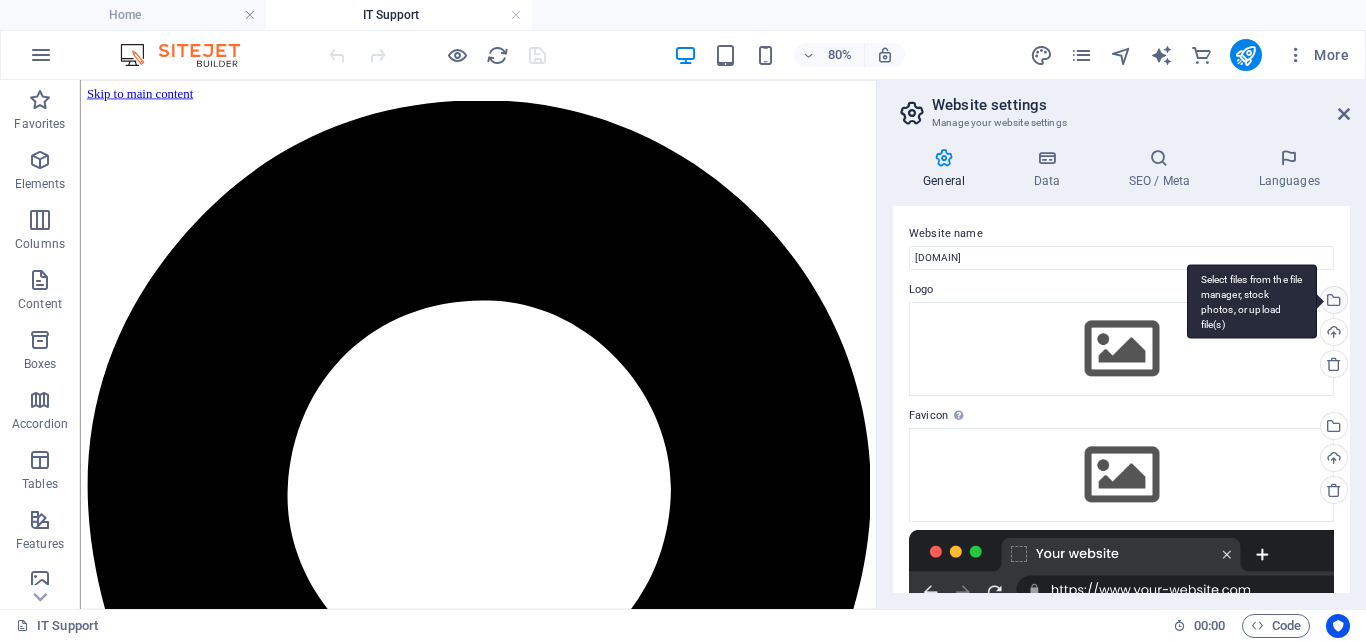 click on "Select files from the file manager, stock photos, or upload file(s)" at bounding box center [1332, 302] 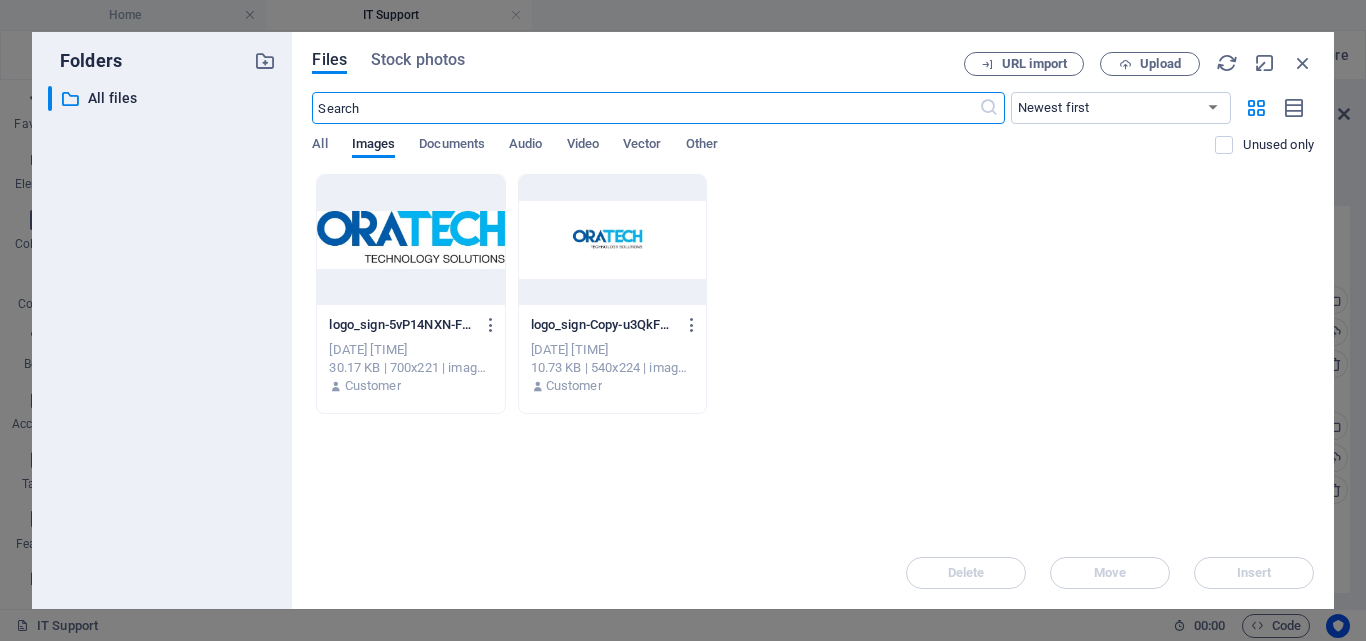 click at bounding box center (410, 240) 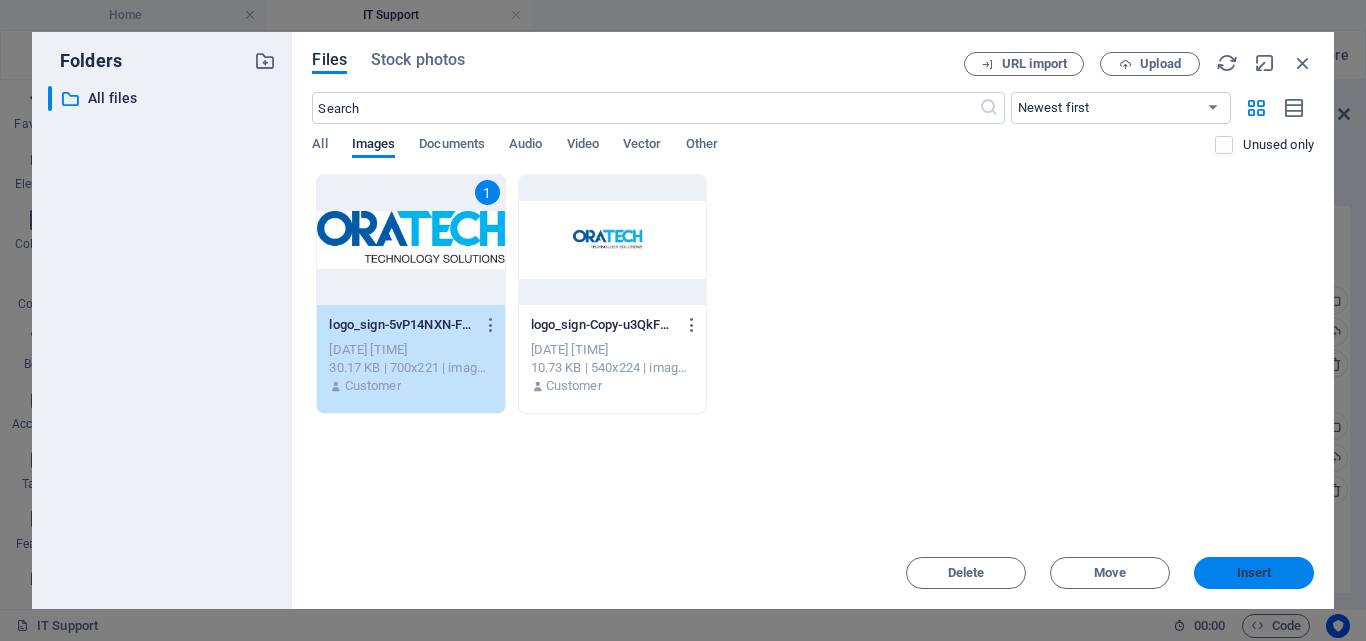 click on "Insert" at bounding box center (1254, 573) 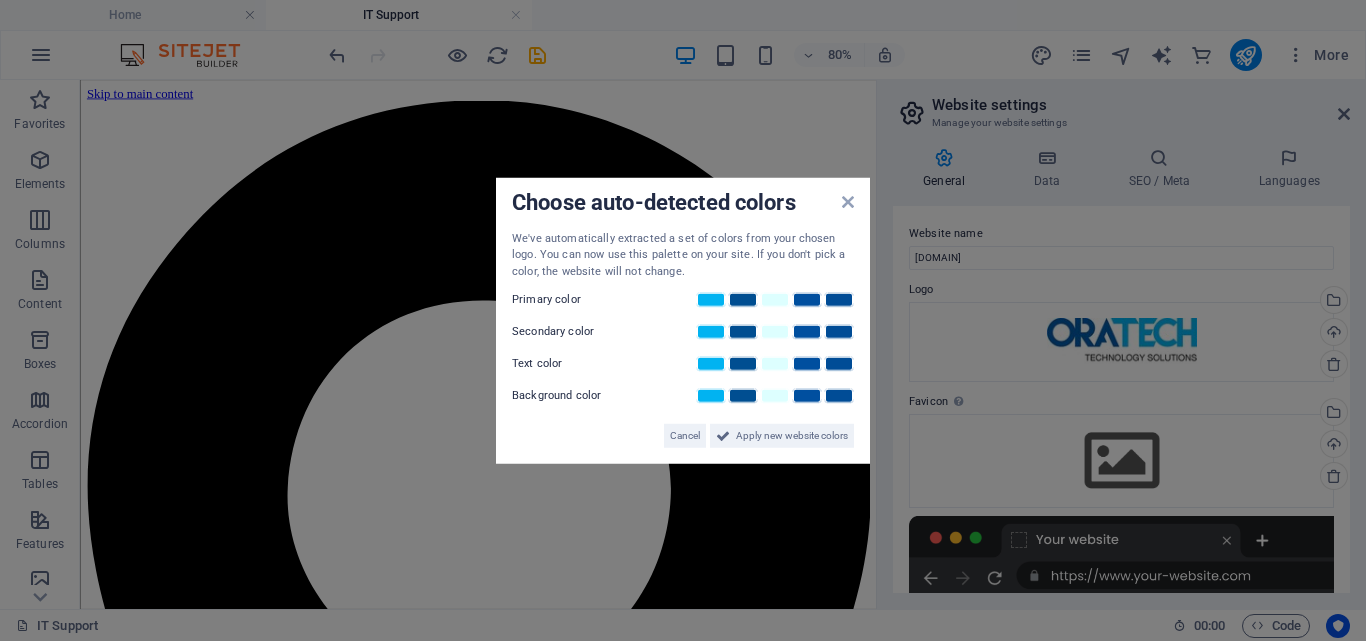 click on "Choose auto-detected colors We've automatically extracted a set of colors from your chosen logo. You can now use this palette on your site. If you don't pick a color, the website will not change.  Primary color Secondary color Text color Background color Cancel Apply new website colors" at bounding box center (683, 320) 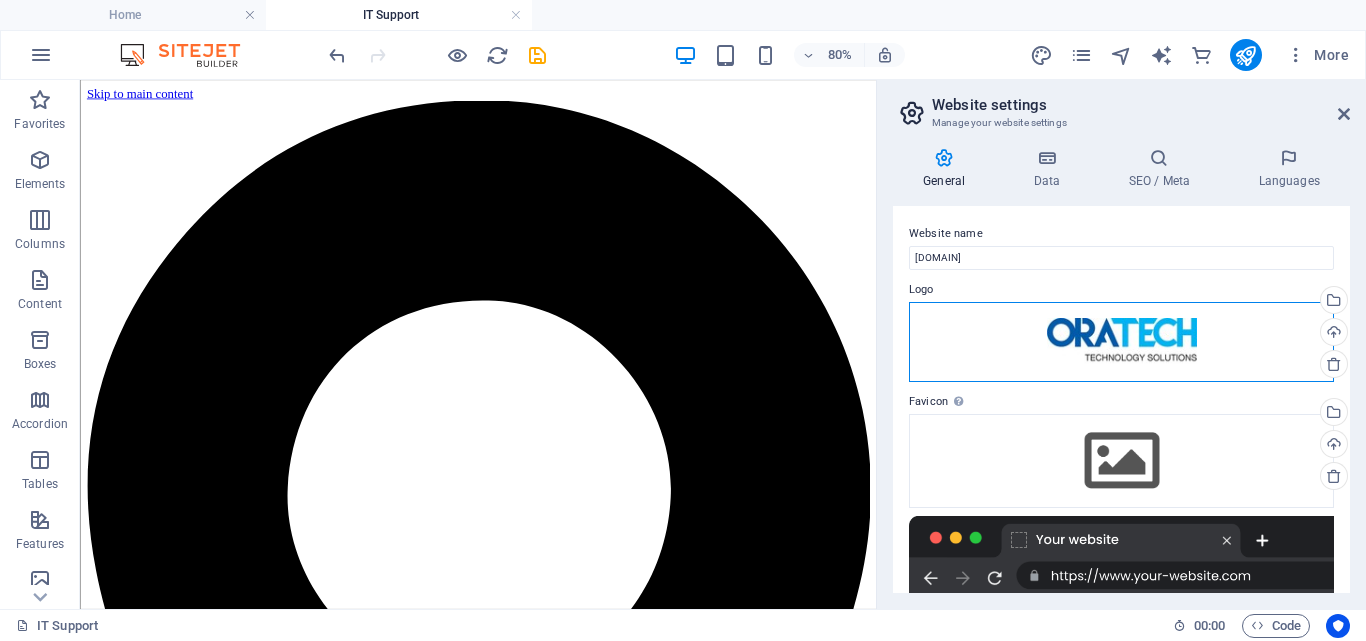 click on "Drag files here, click to choose files or select files from Files or our free stock photos & videos" at bounding box center (1121, 342) 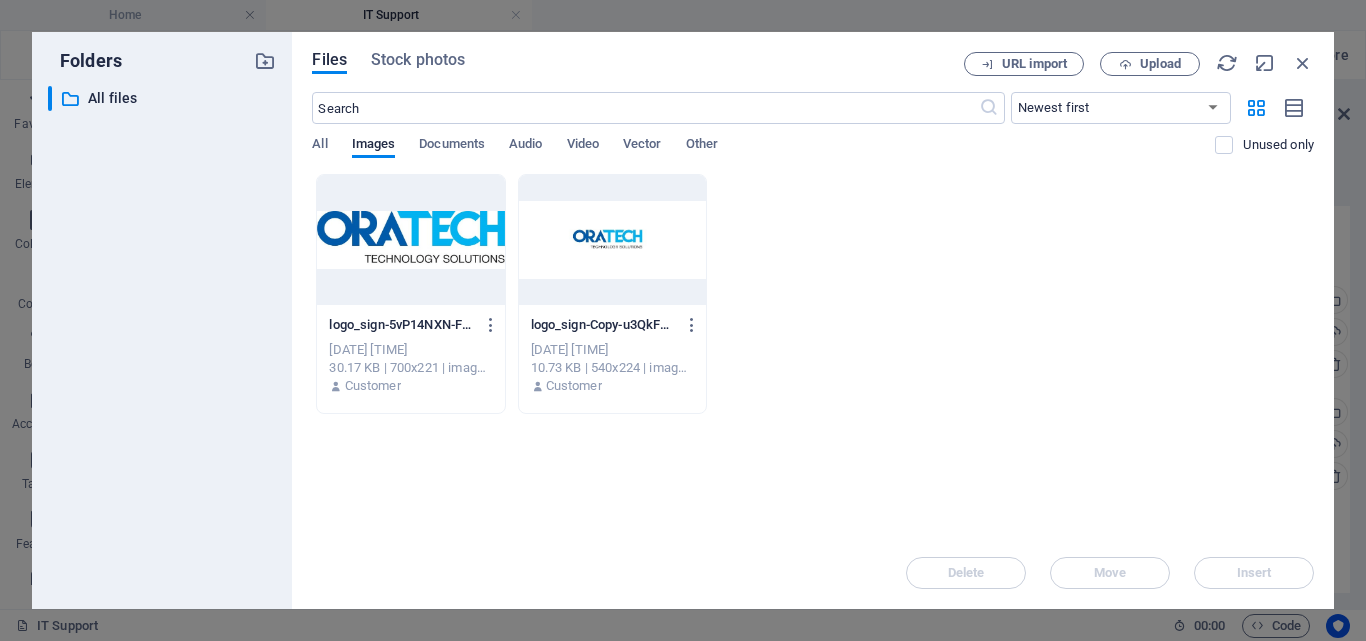 click at bounding box center [410, 240] 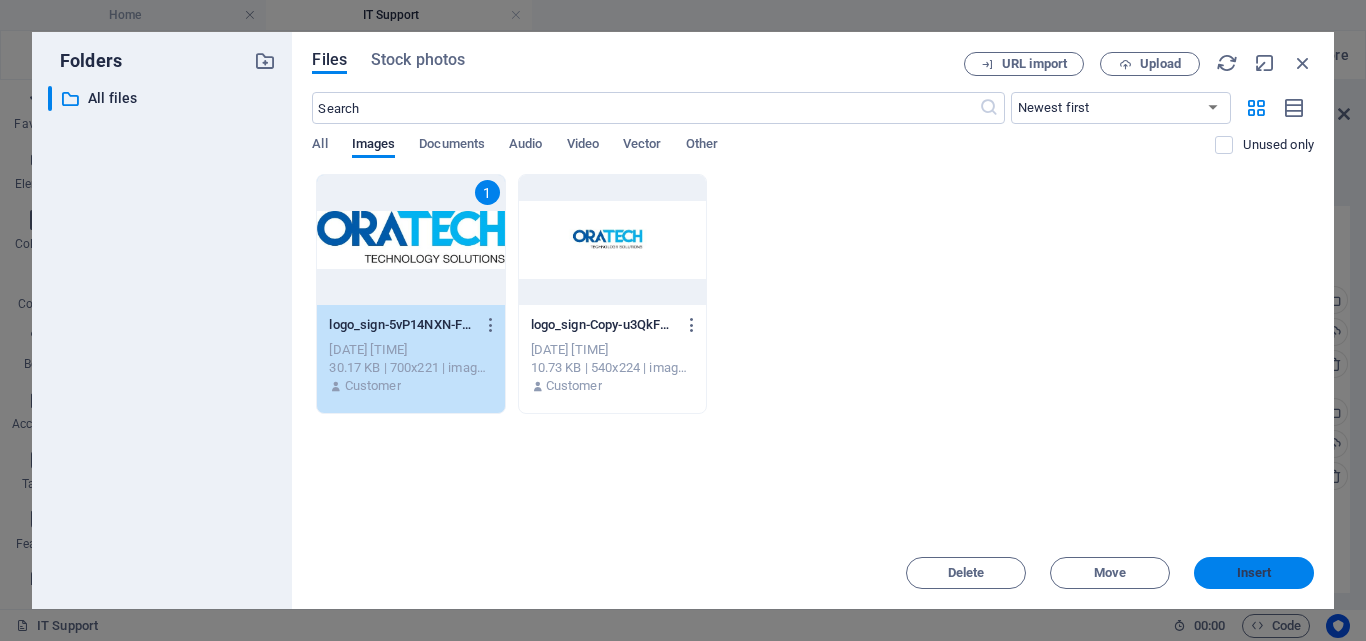 click on "Insert" at bounding box center [1254, 573] 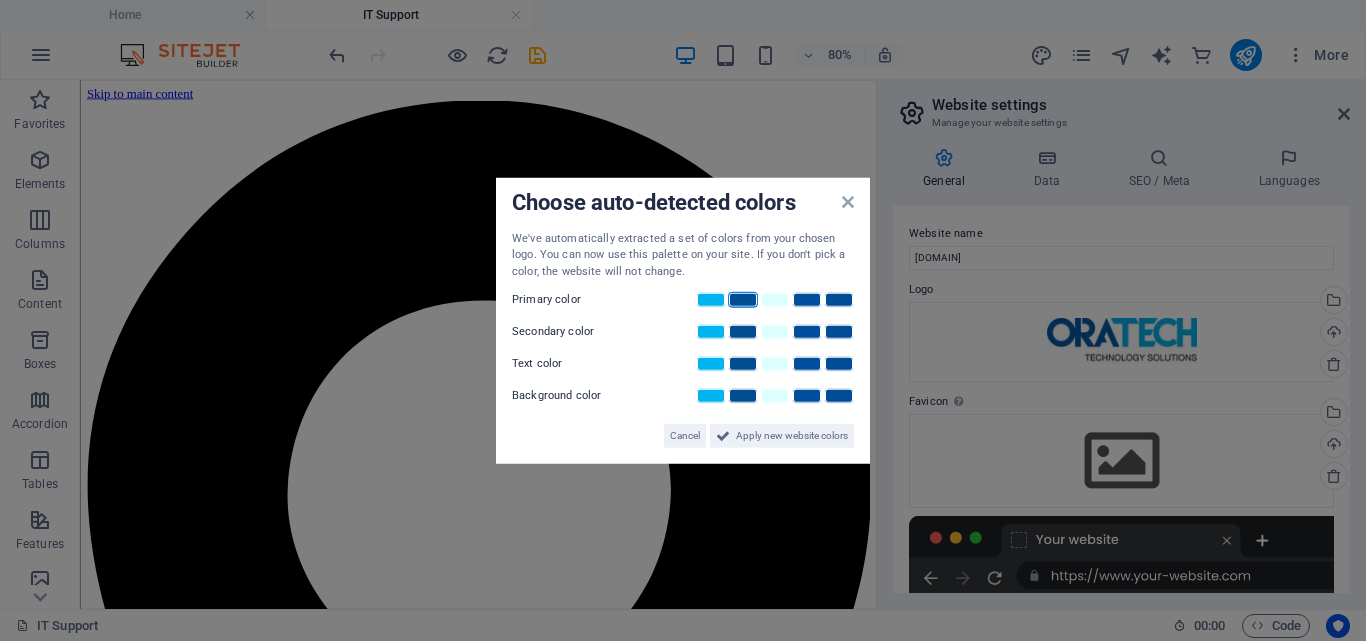 click at bounding box center [743, 300] 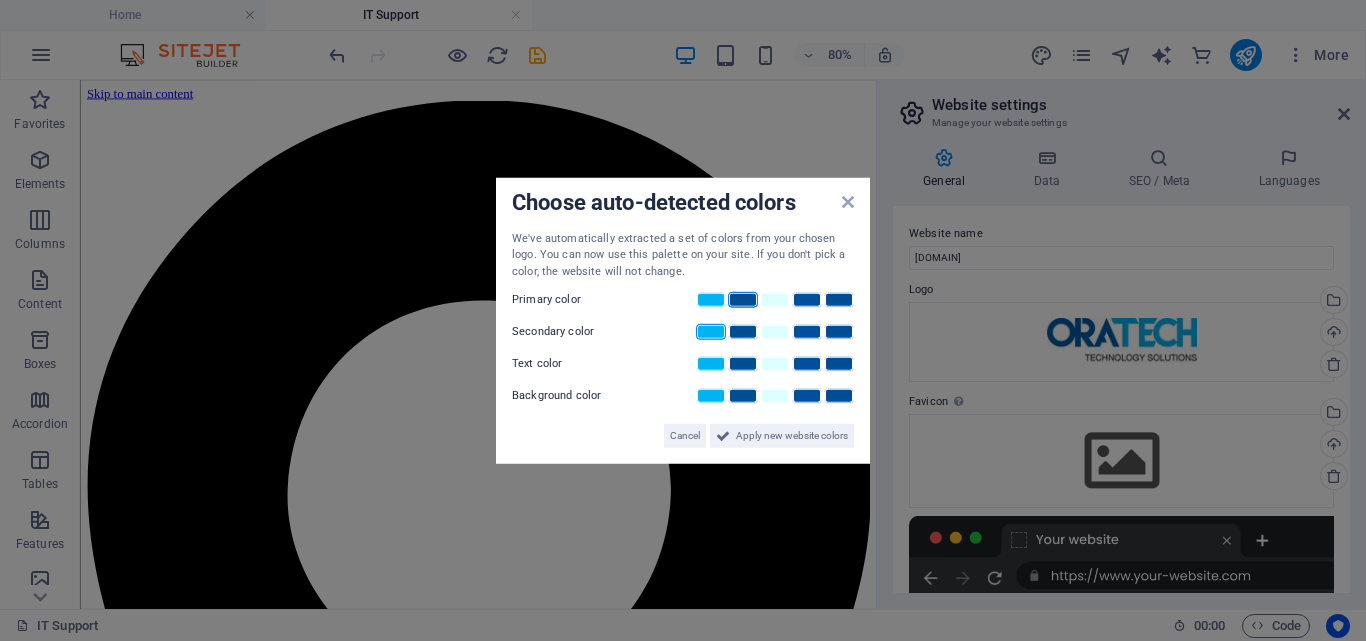 click at bounding box center [711, 332] 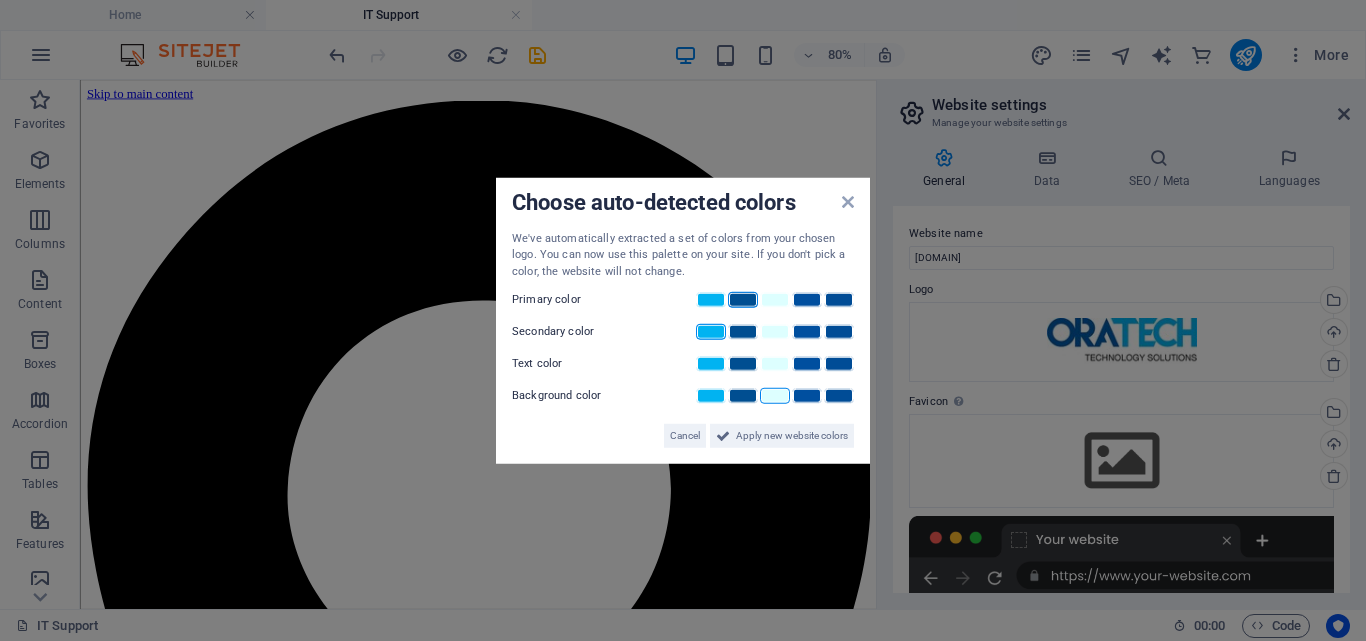 click at bounding box center [775, 396] 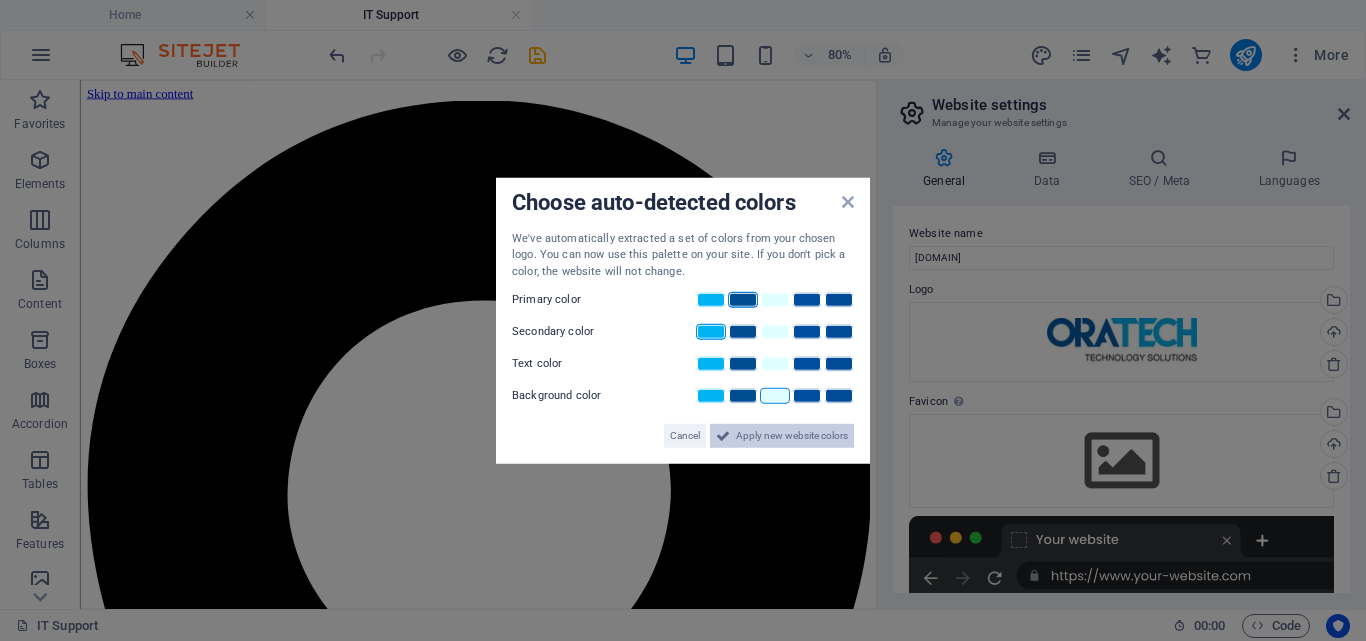 click on "Apply new website colors" at bounding box center [792, 436] 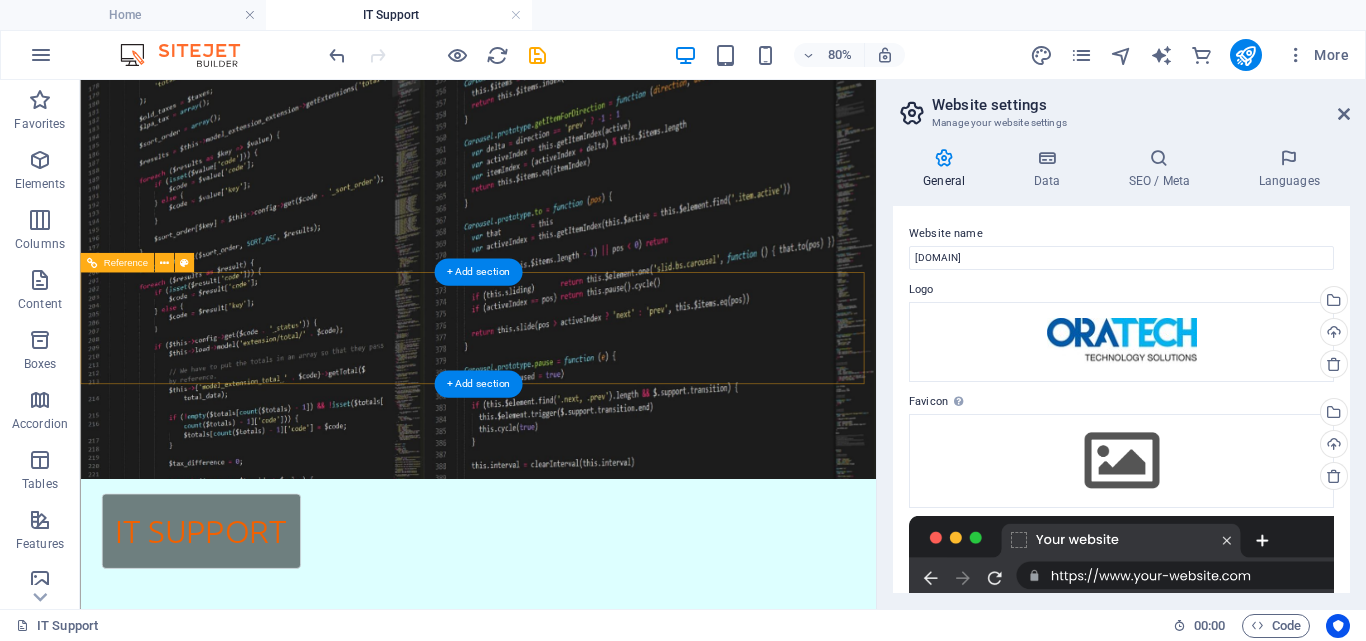 scroll, scrollTop: 0, scrollLeft: 0, axis: both 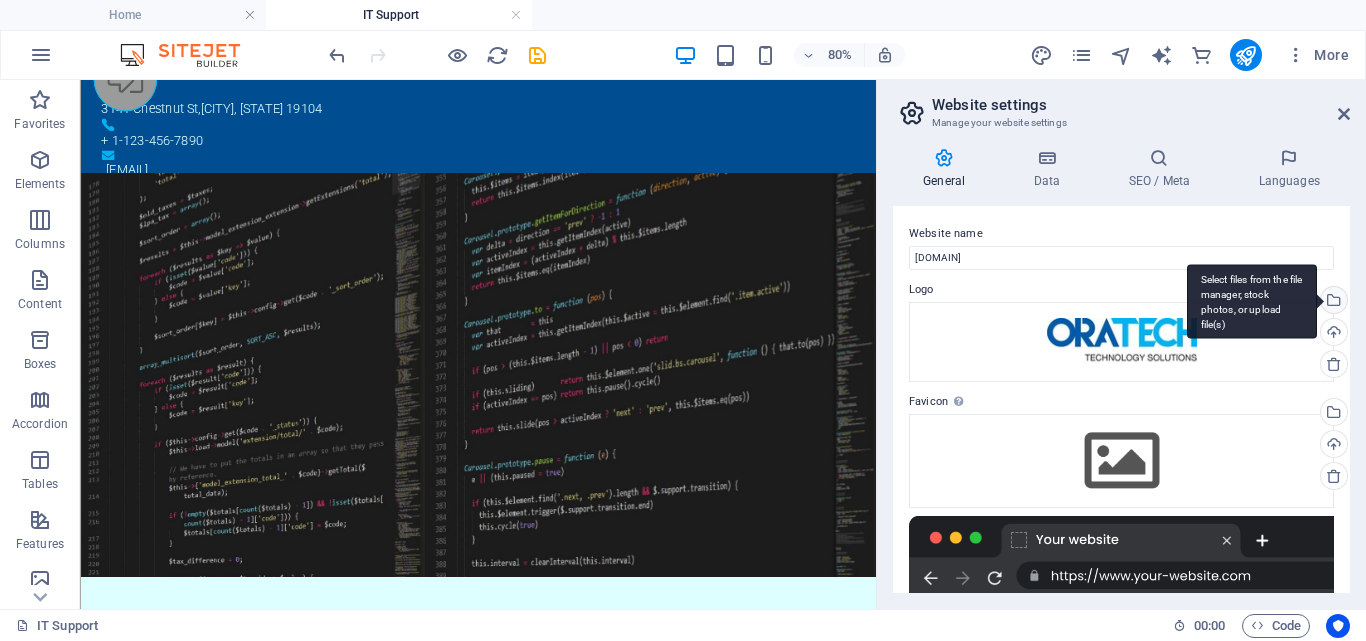 click on "Select files from the file manager, stock photos, or upload file(s)" at bounding box center (1332, 302) 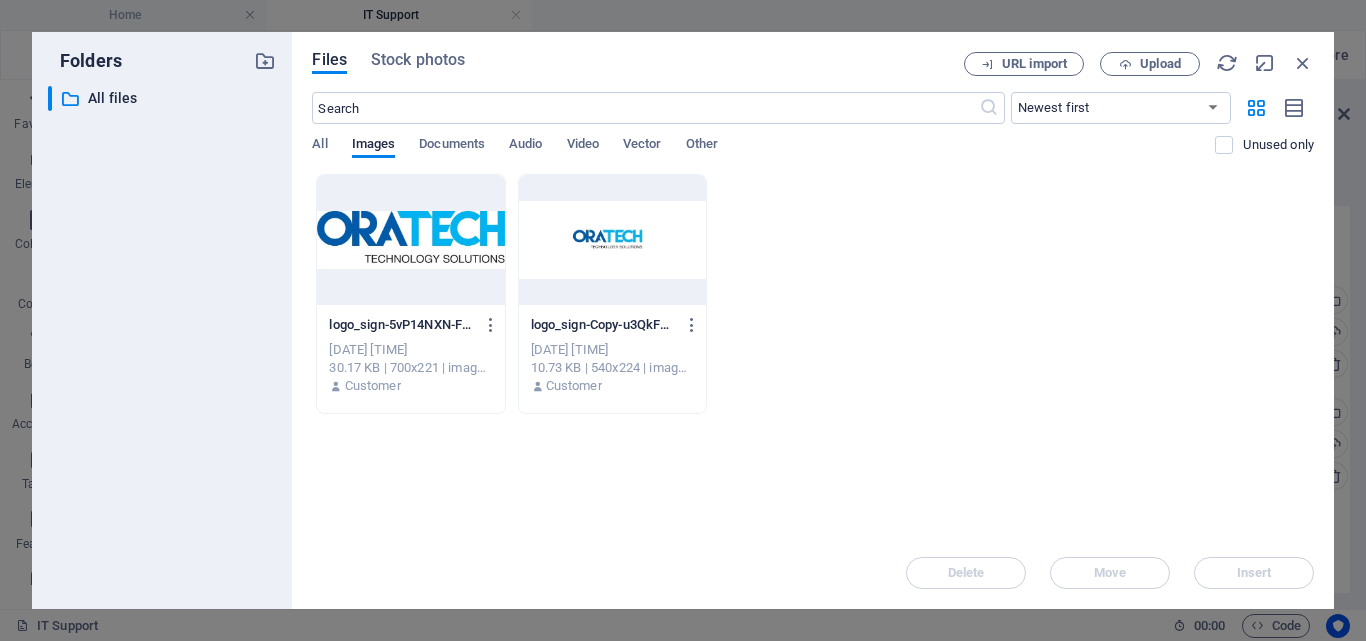 click at bounding box center (410, 240) 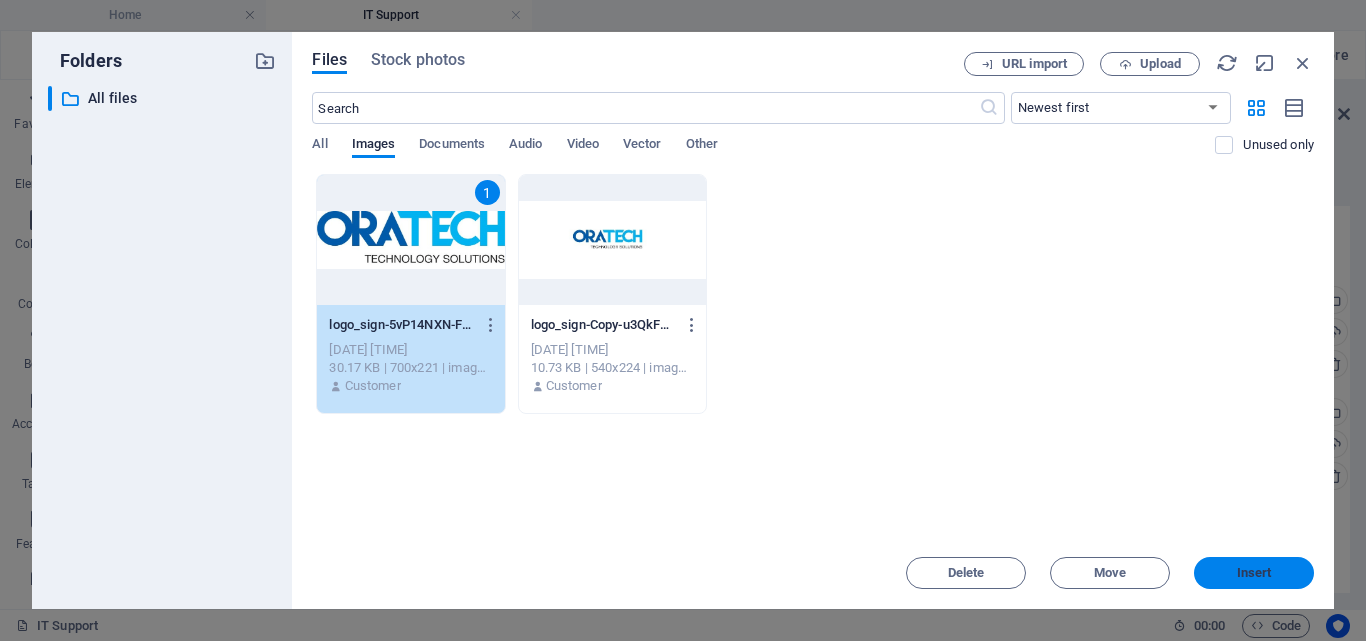 click on "Insert" at bounding box center (1254, 573) 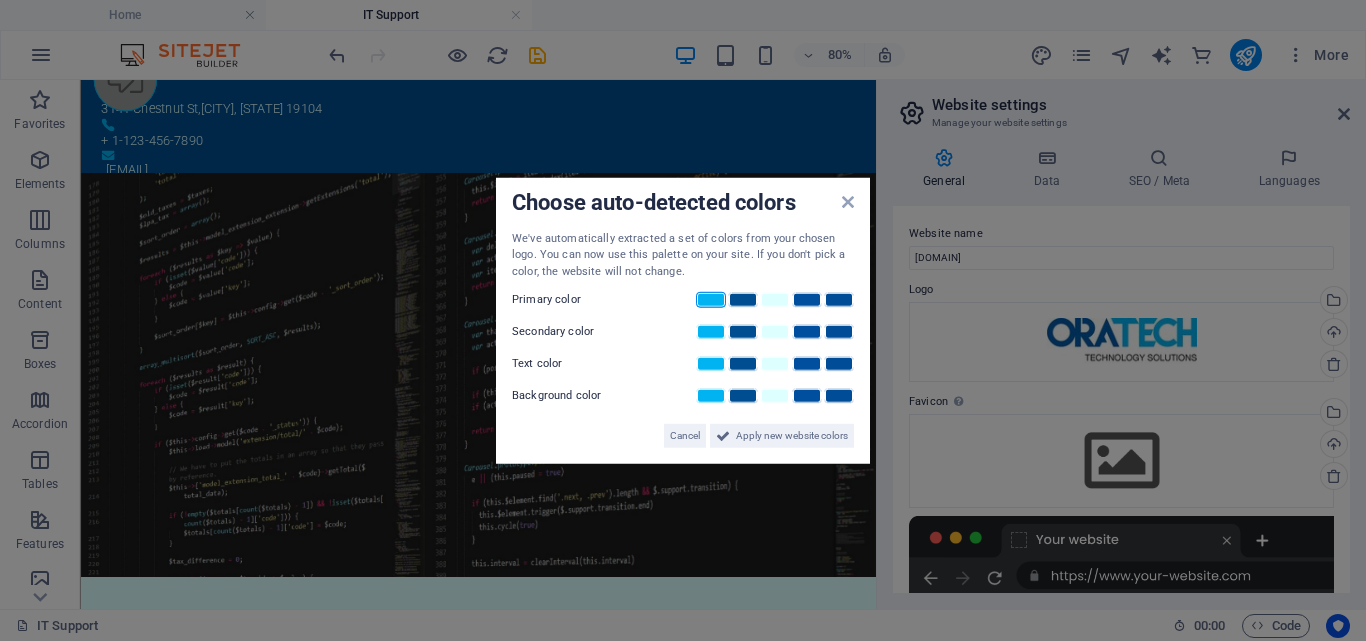 click at bounding box center (711, 300) 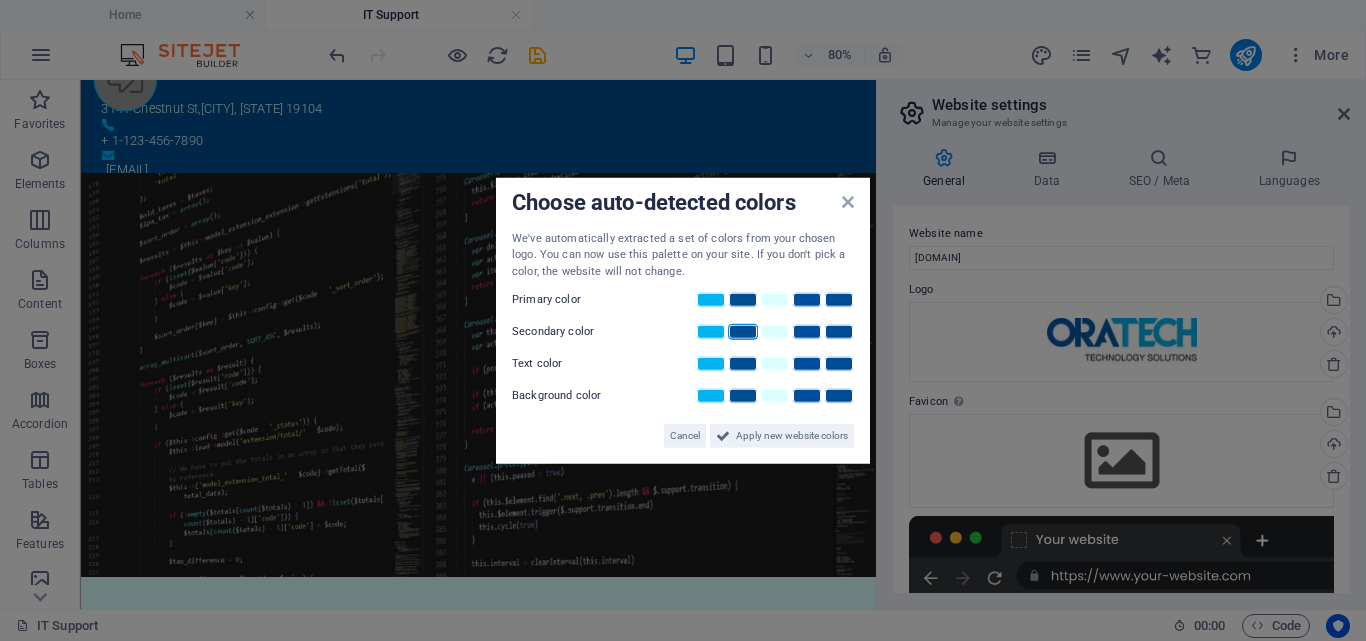 click at bounding box center (743, 332) 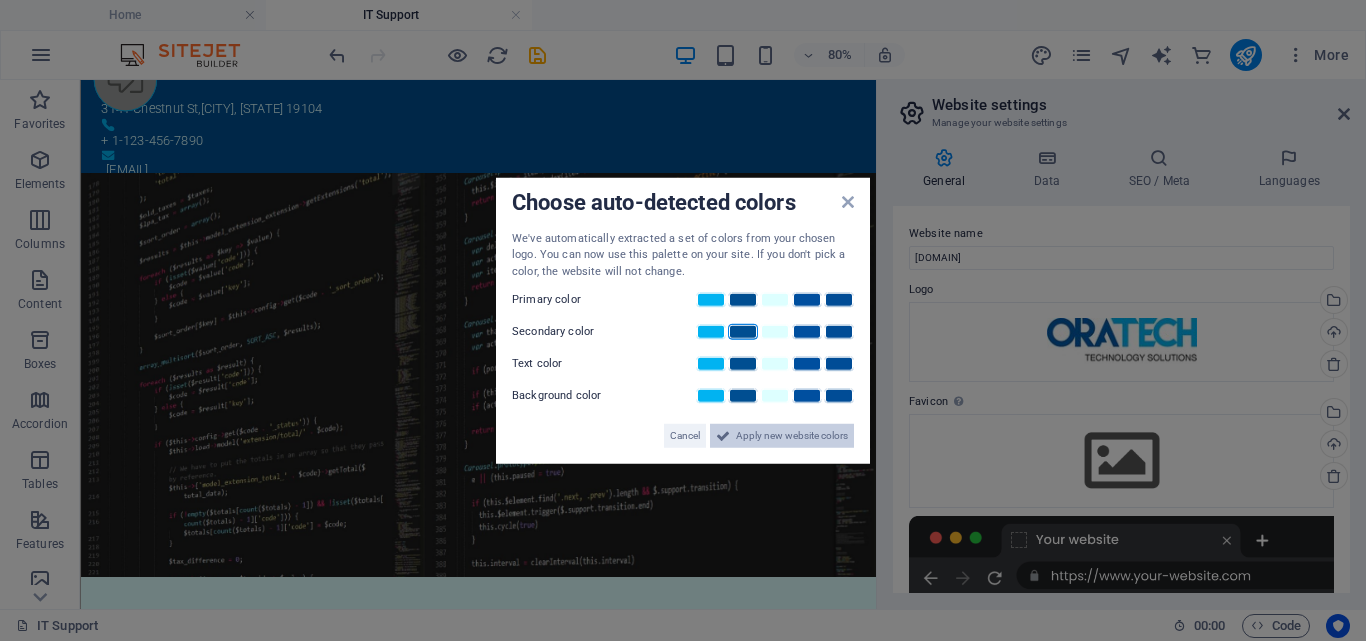 click on "Apply new website colors" at bounding box center (792, 436) 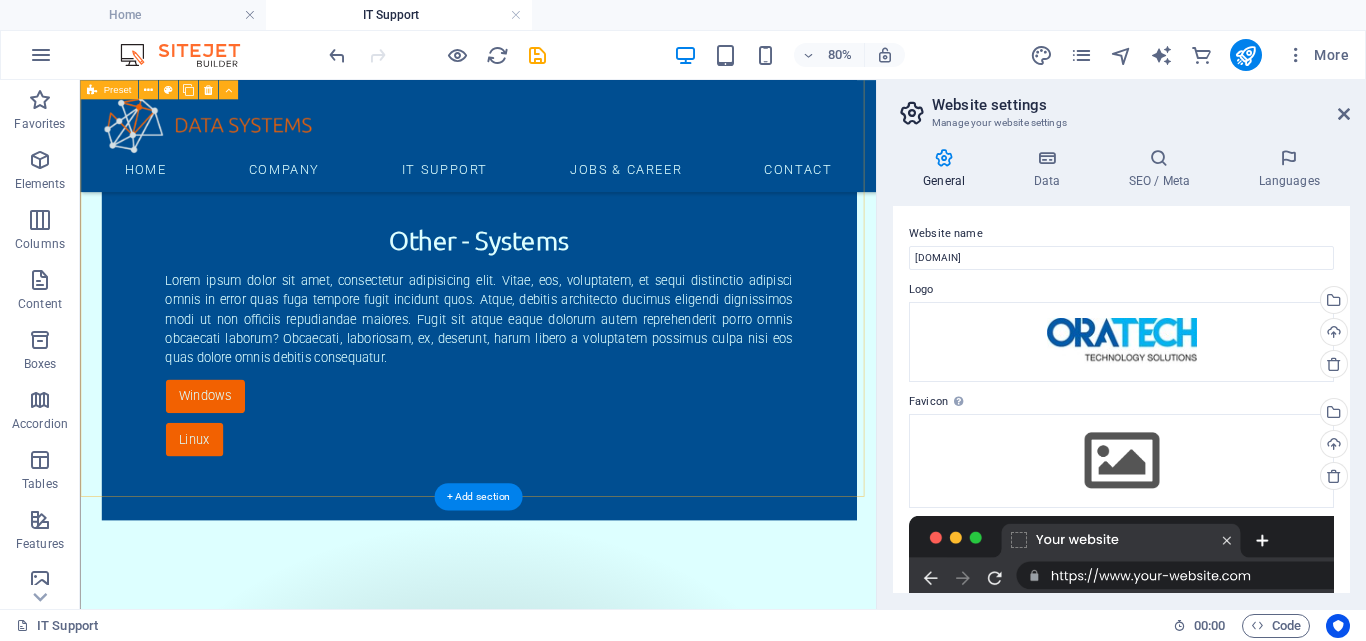 scroll, scrollTop: 2900, scrollLeft: 0, axis: vertical 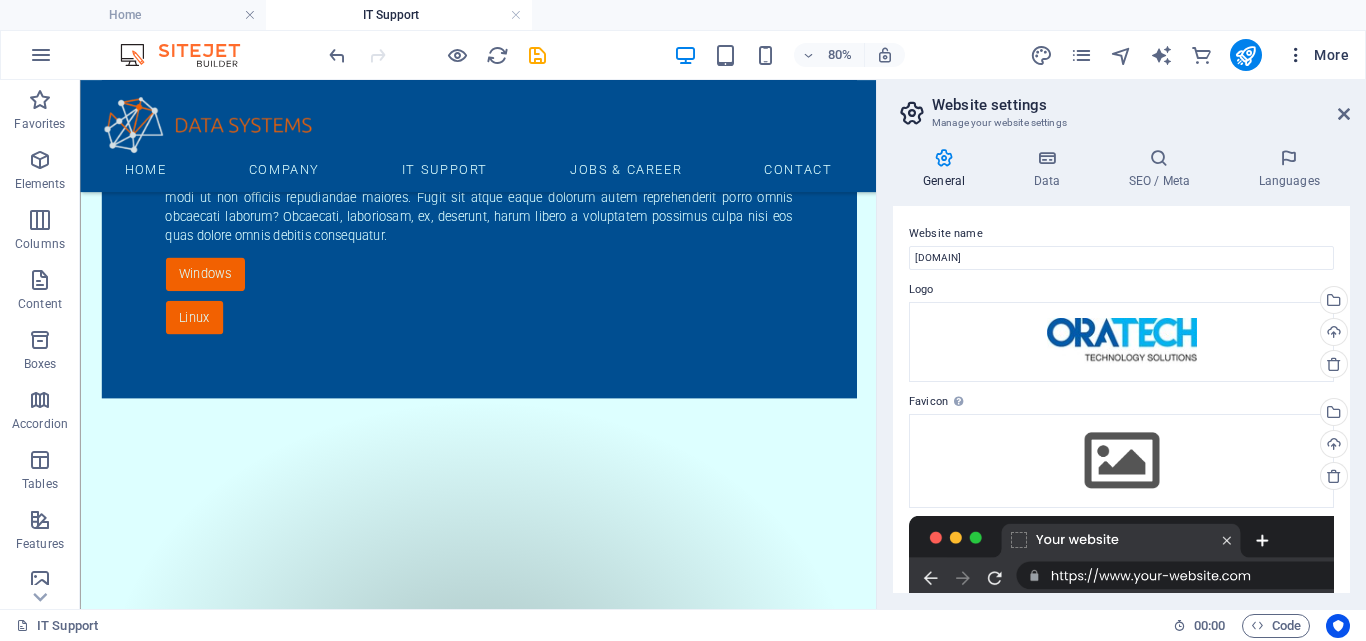 click at bounding box center [1296, 55] 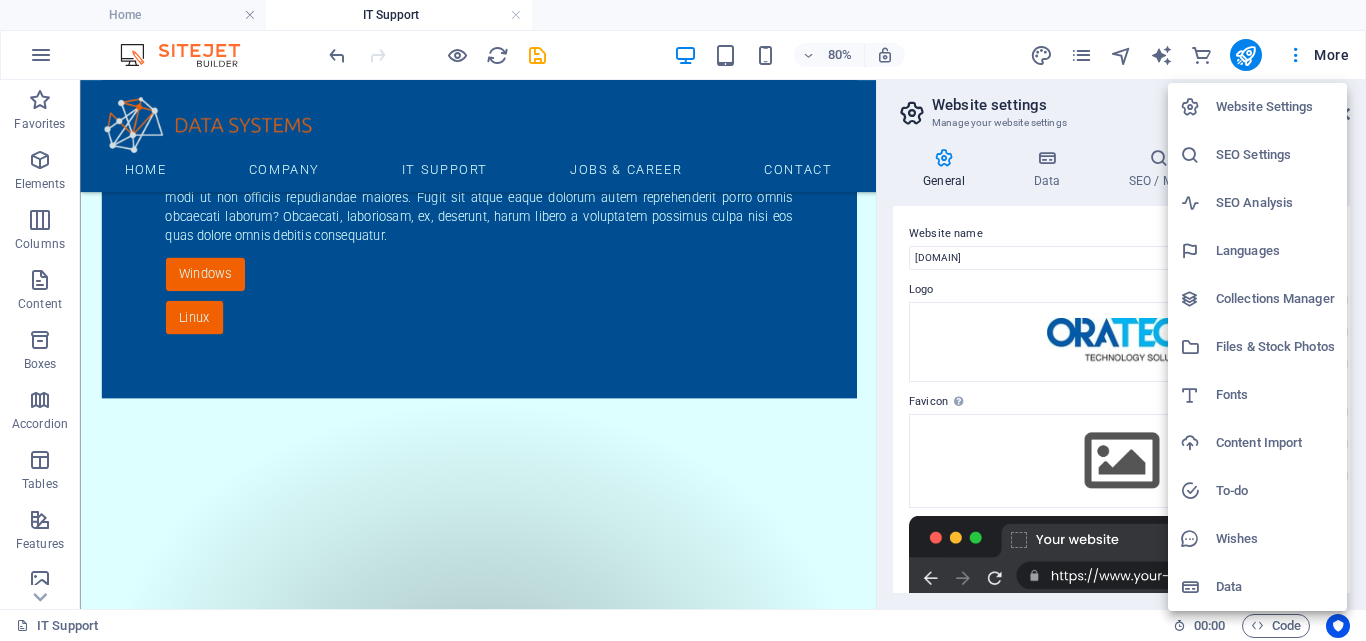 click on "Website Settings" at bounding box center (1275, 107) 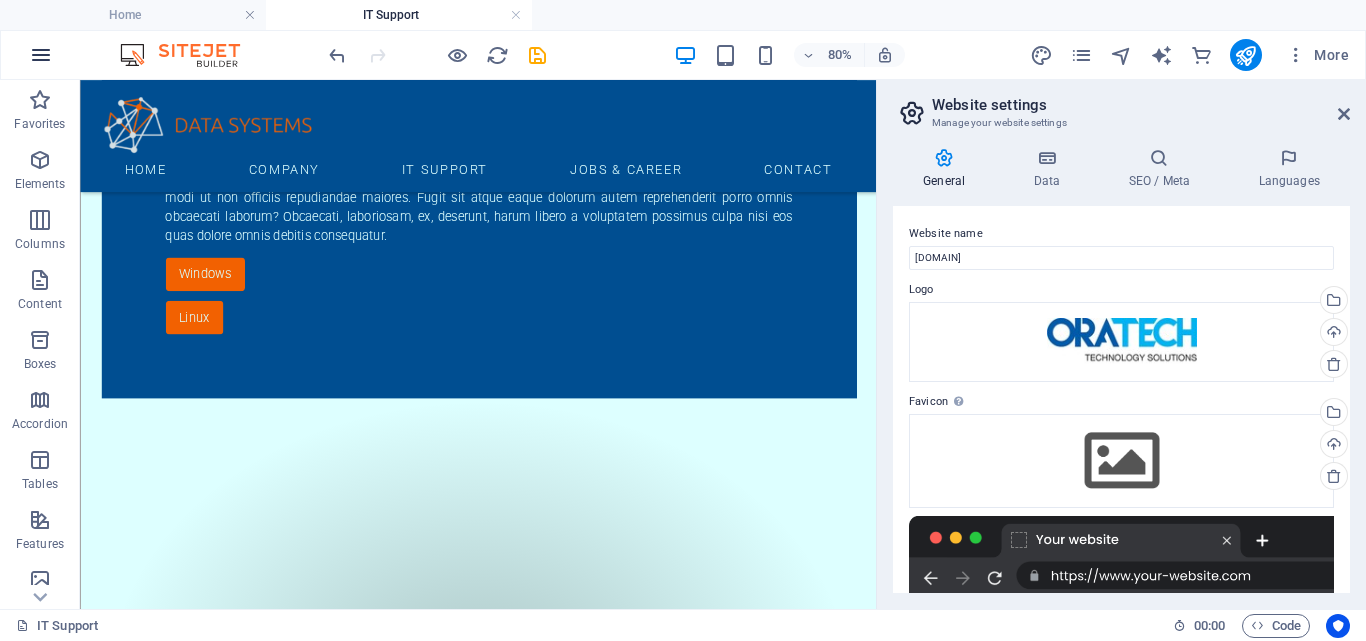 click at bounding box center [41, 55] 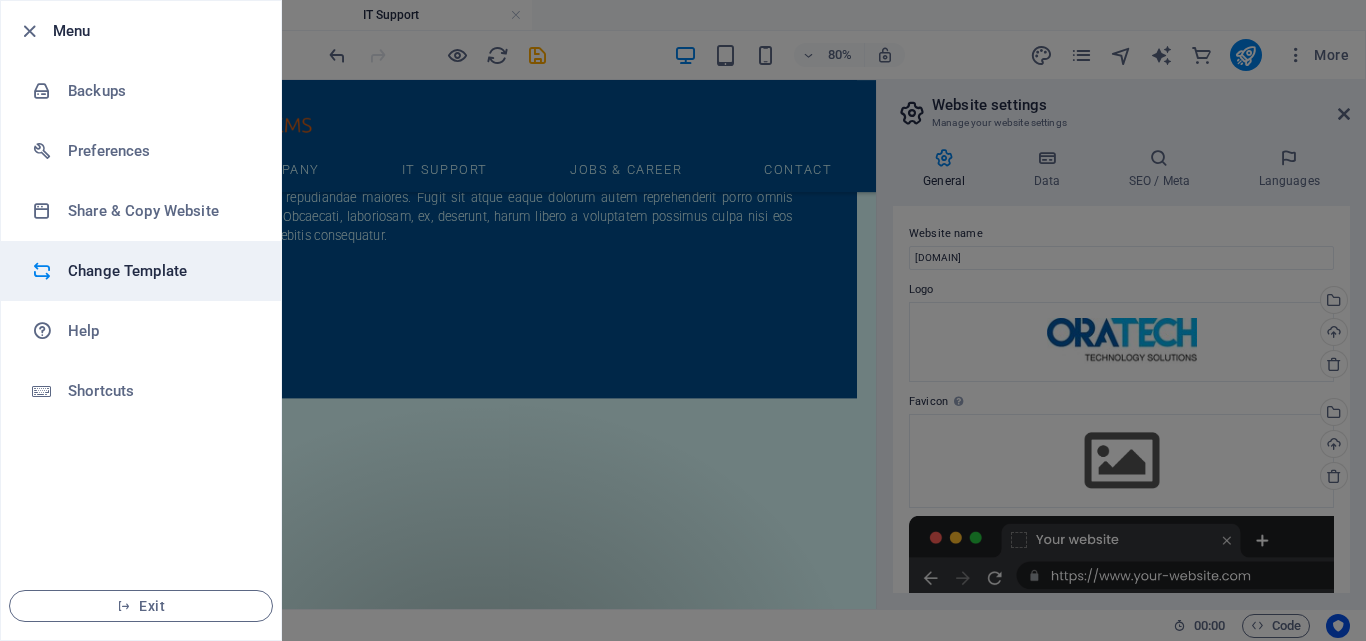 click on "Change Template" at bounding box center [160, 271] 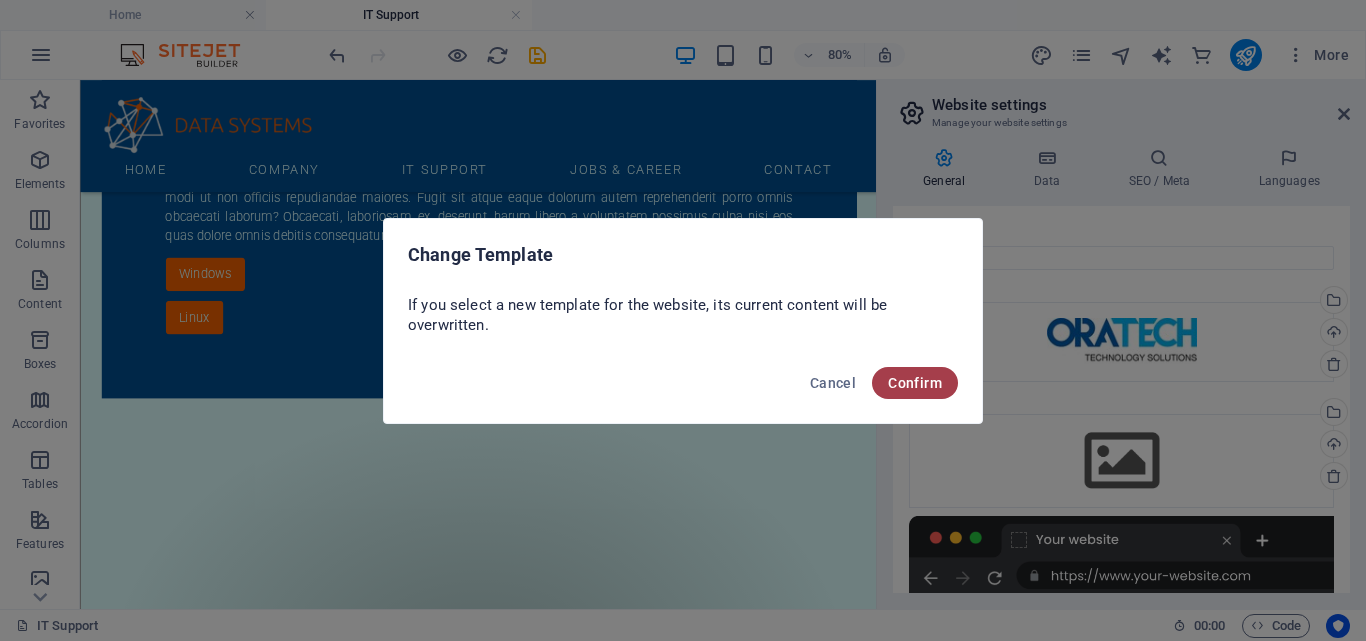 click on "Confirm" at bounding box center (915, 383) 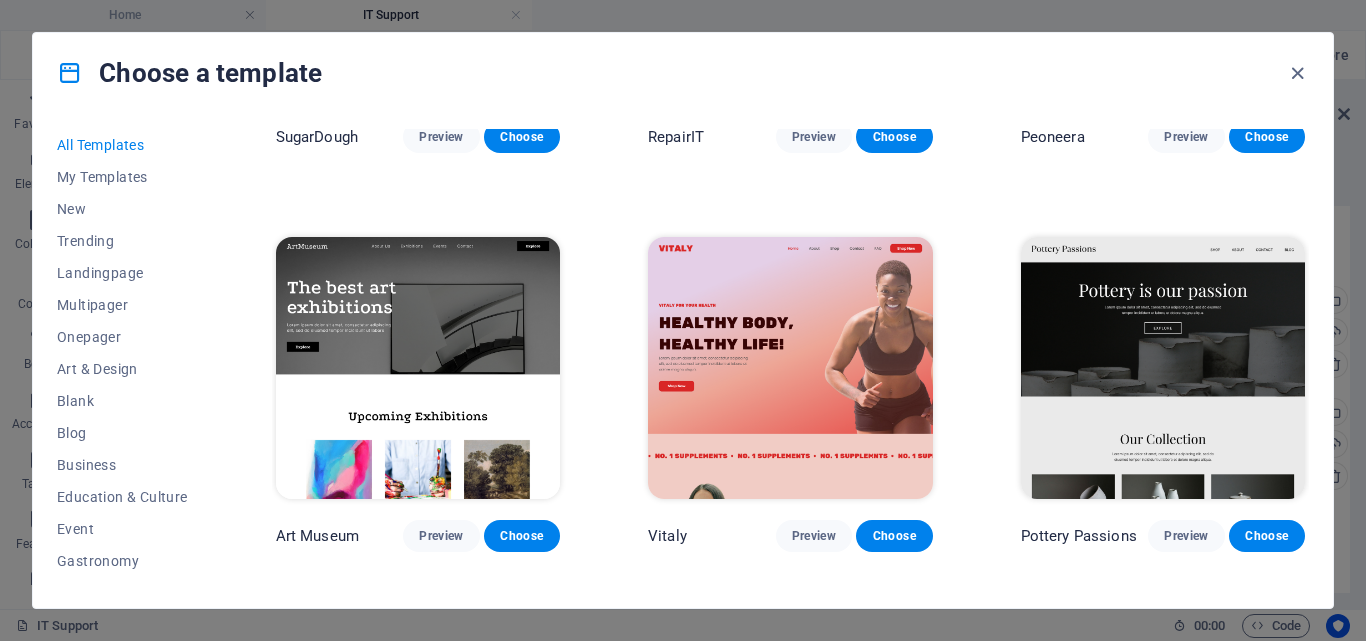 scroll, scrollTop: 300, scrollLeft: 0, axis: vertical 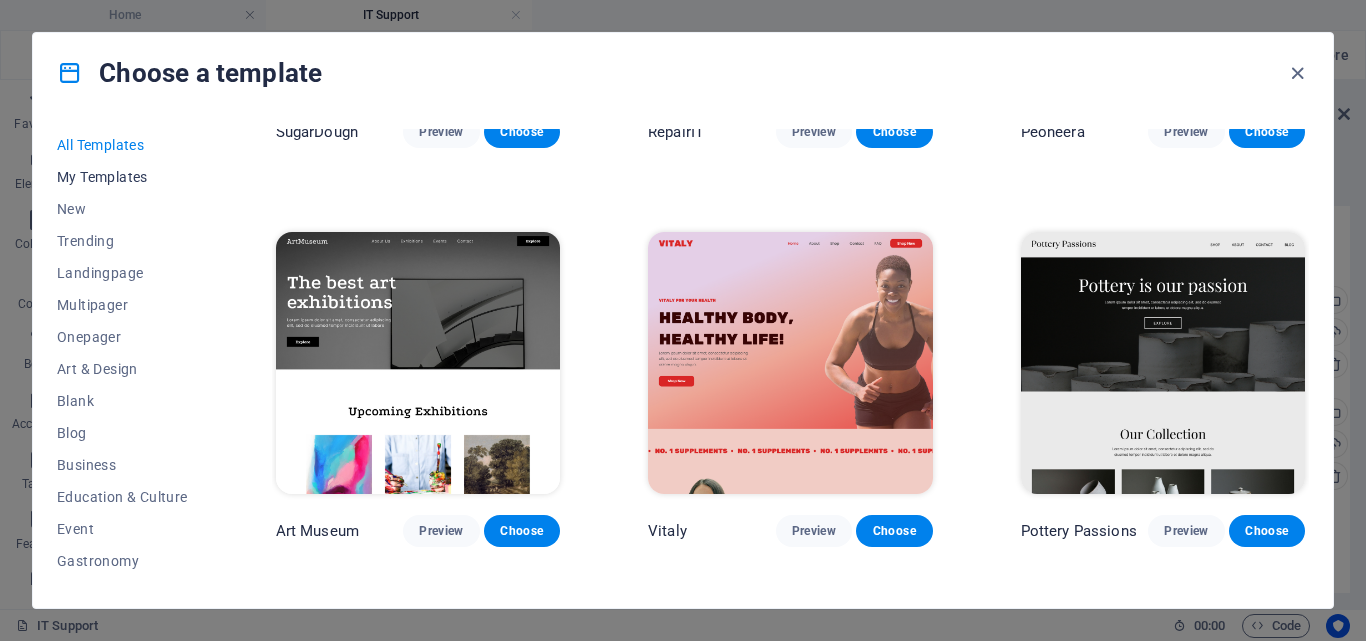 click on "My Templates" at bounding box center (122, 177) 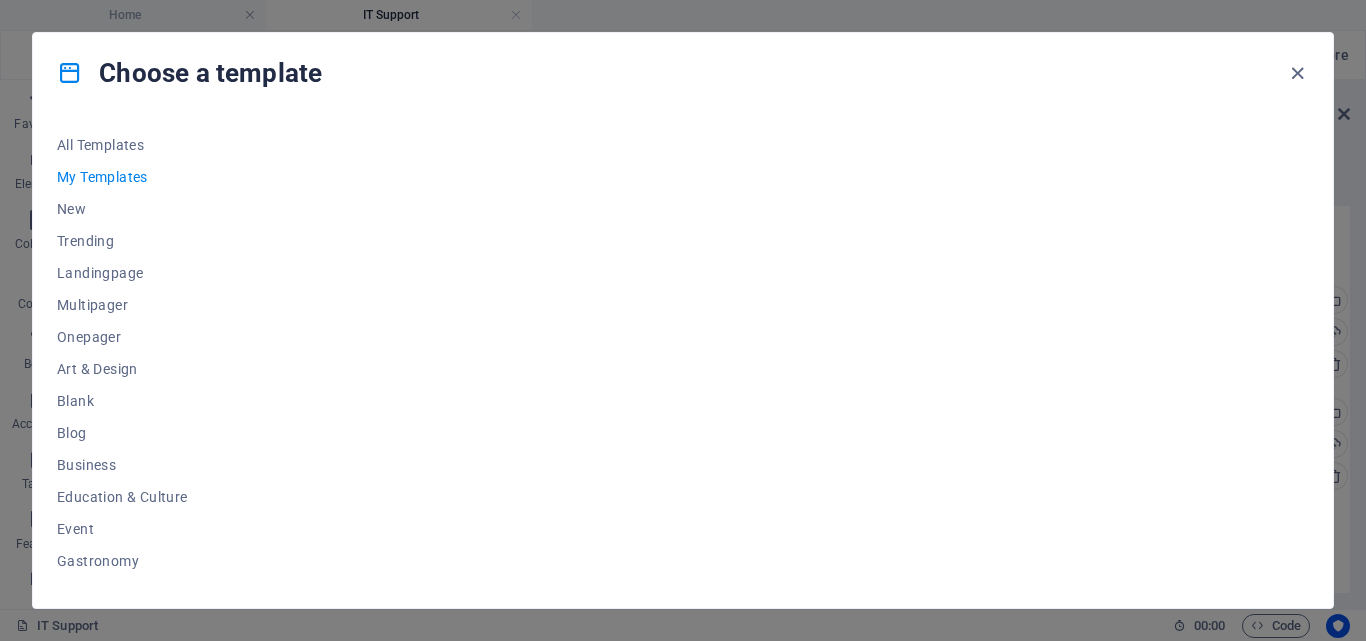 scroll, scrollTop: 0, scrollLeft: 0, axis: both 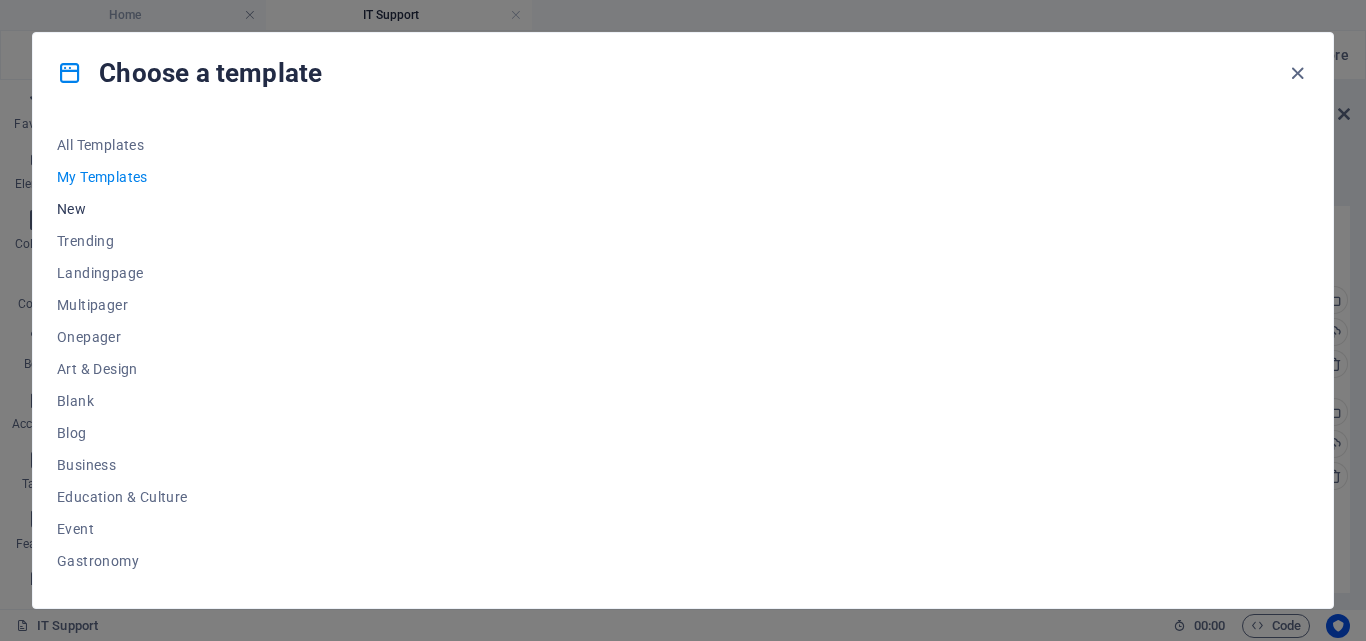 click on "New" at bounding box center (122, 209) 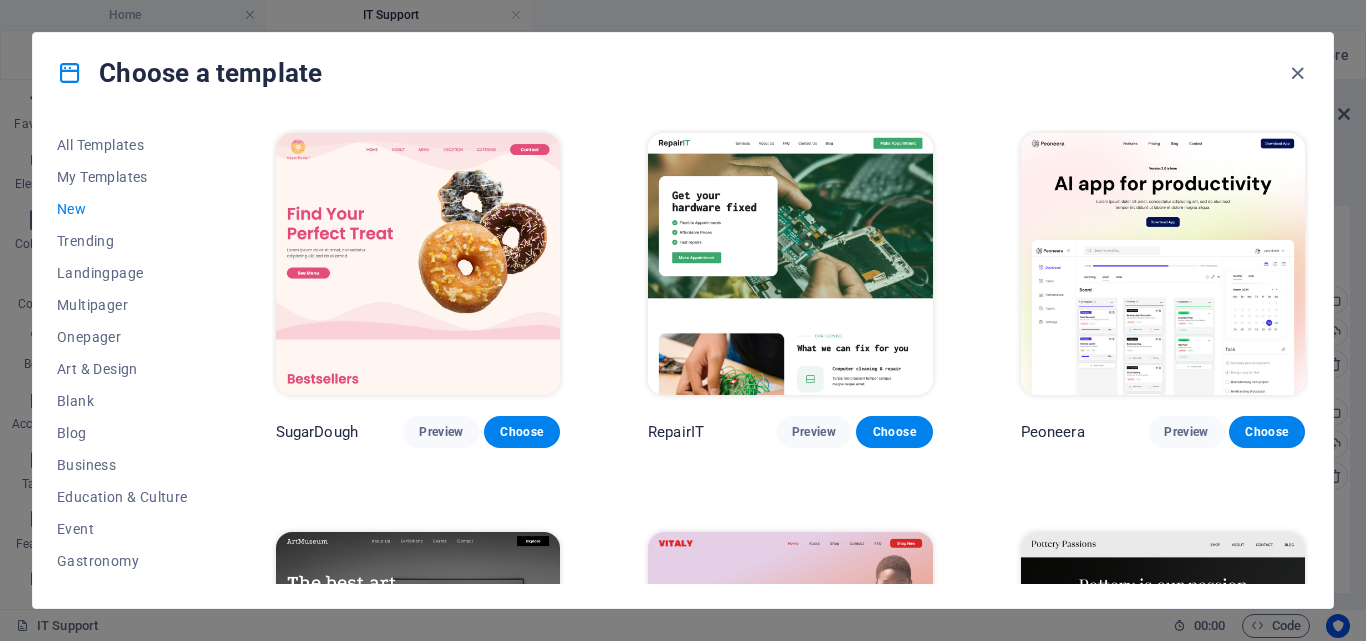 click on "New" at bounding box center (122, 209) 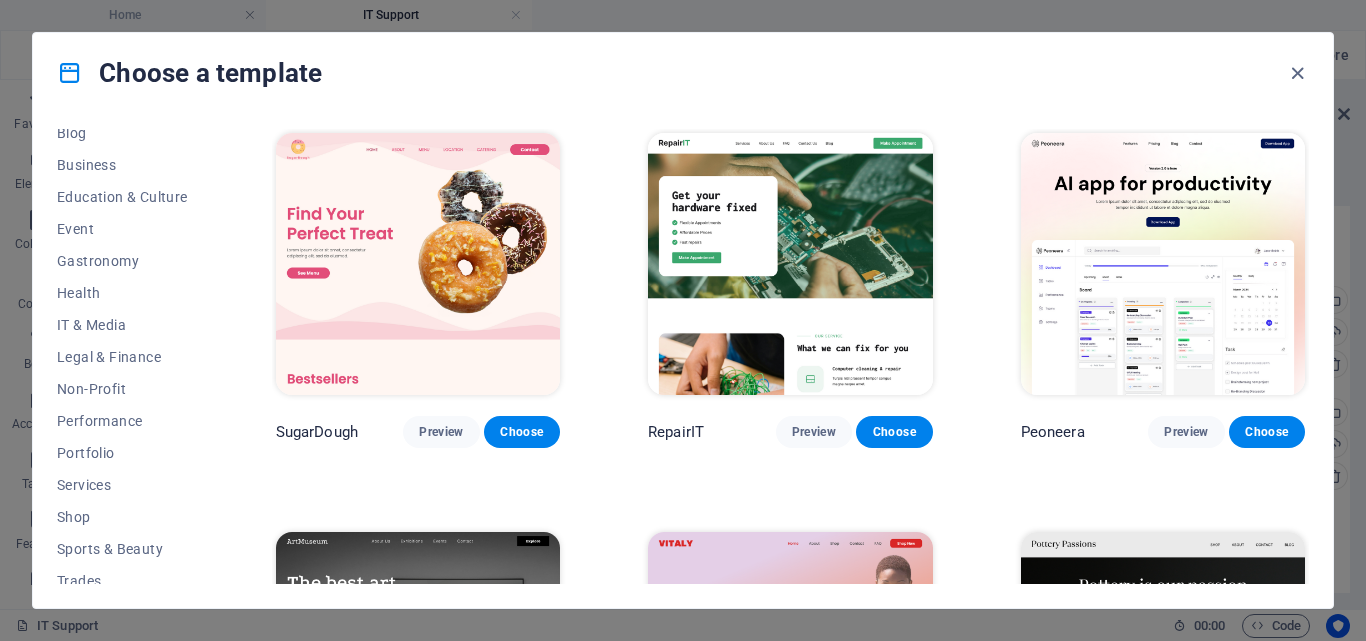 scroll, scrollTop: 0, scrollLeft: 0, axis: both 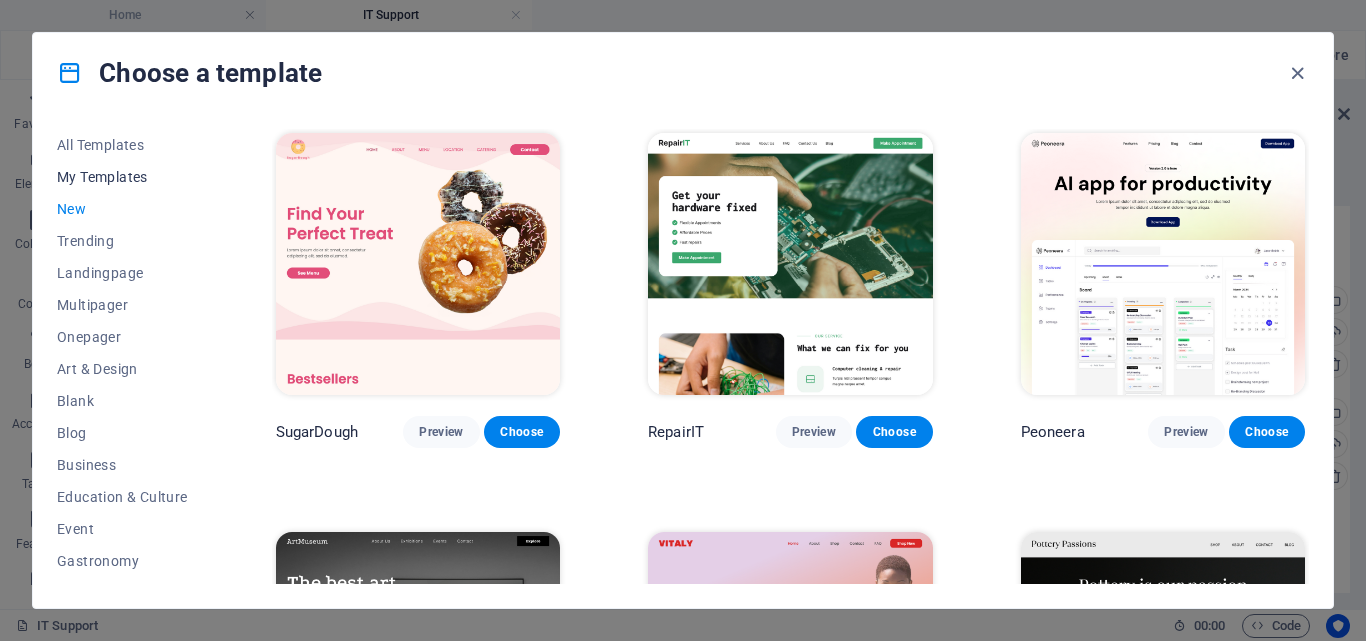 click on "My Templates" at bounding box center [122, 177] 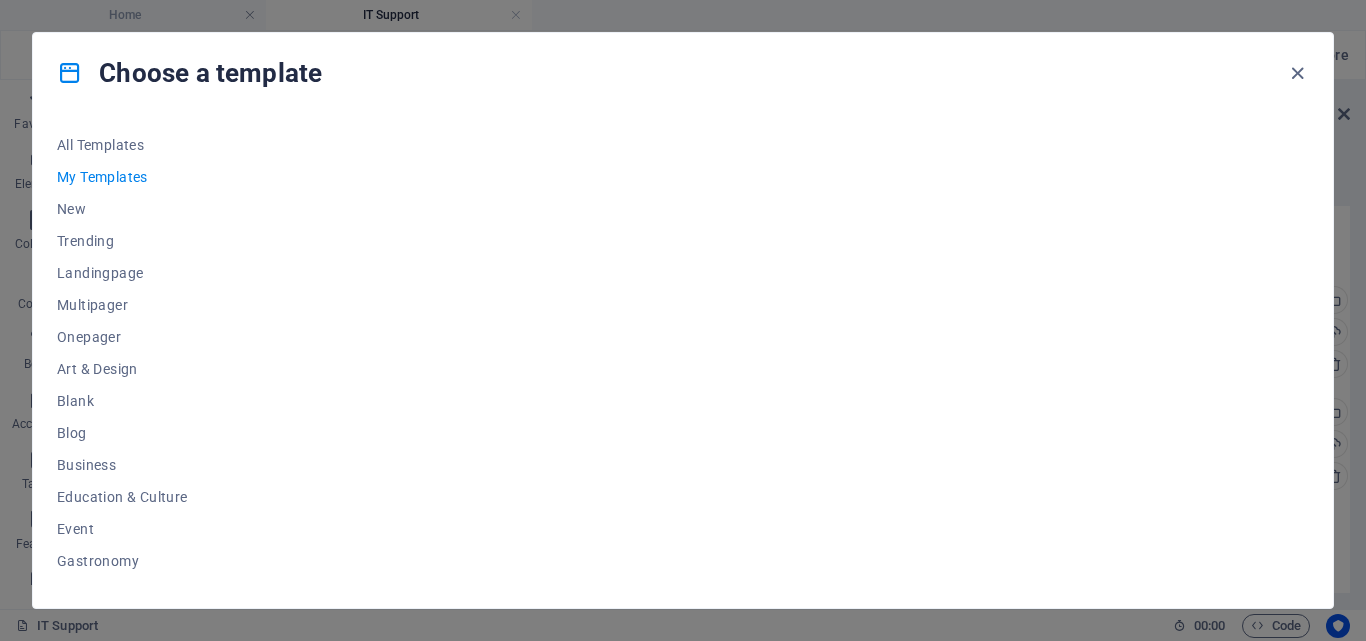 click at bounding box center [790, 356] 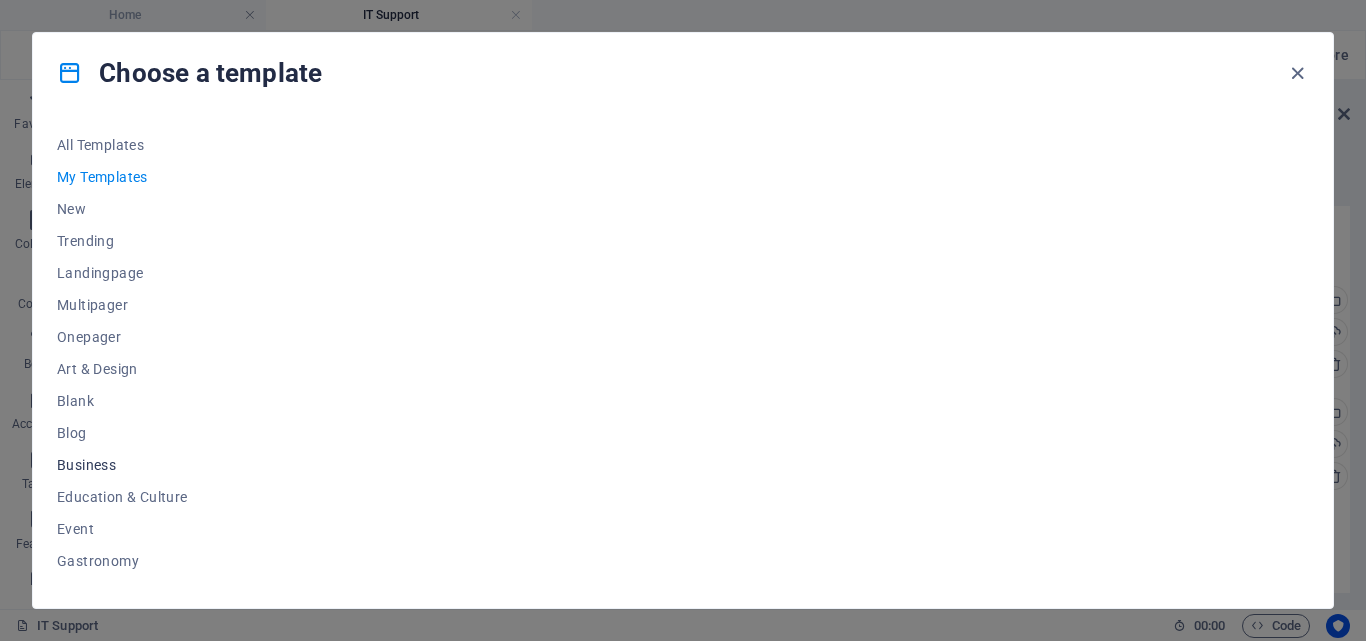 click on "Business" at bounding box center [122, 465] 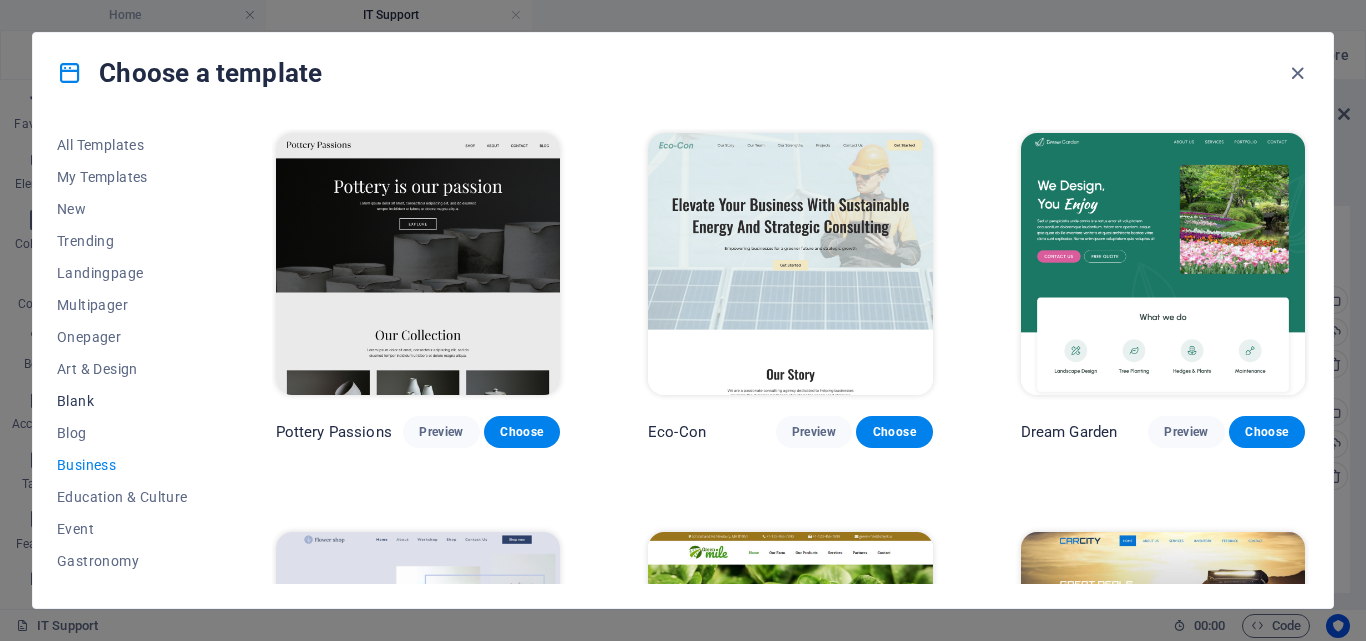 click on "Blank" at bounding box center [122, 401] 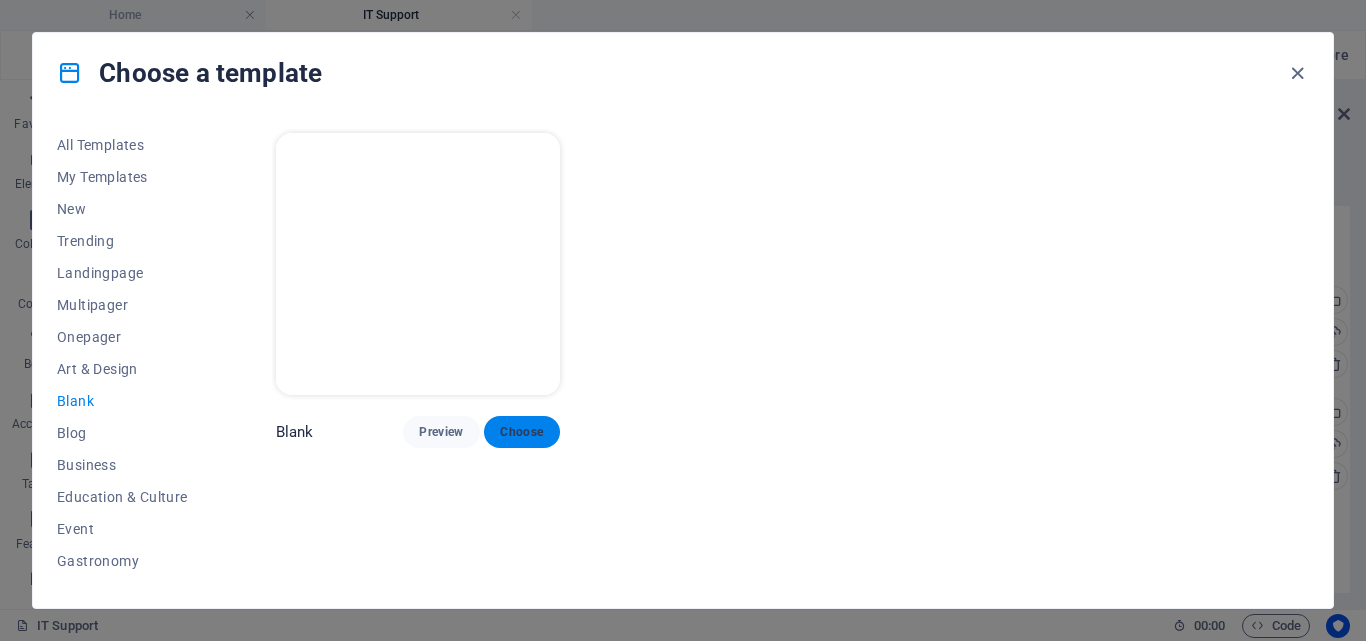 click on "Choose" at bounding box center (522, 432) 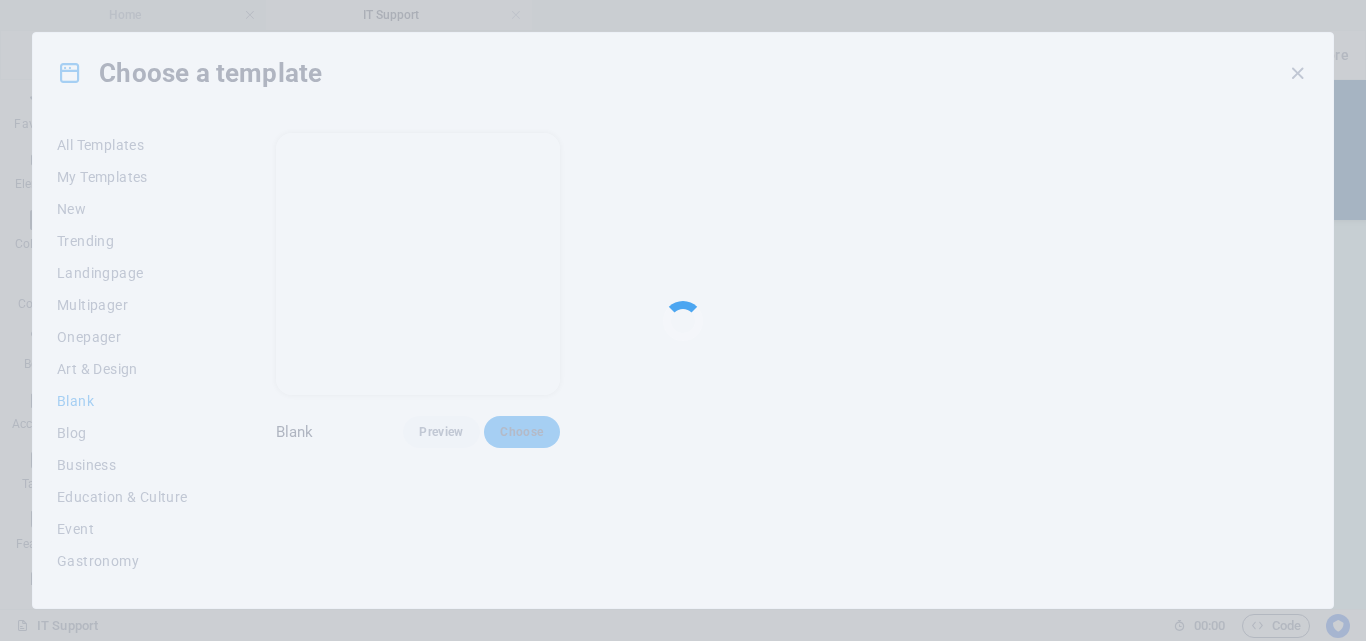 scroll, scrollTop: 2876, scrollLeft: 0, axis: vertical 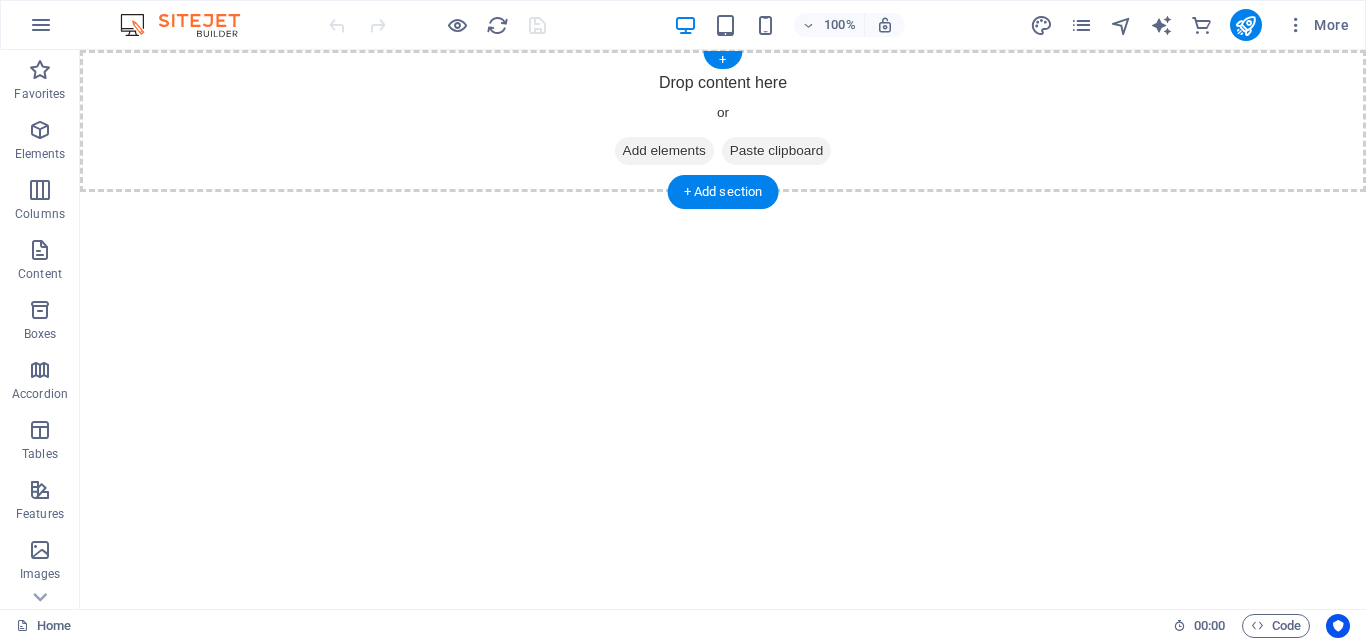 click on "Add elements" at bounding box center [664, 151] 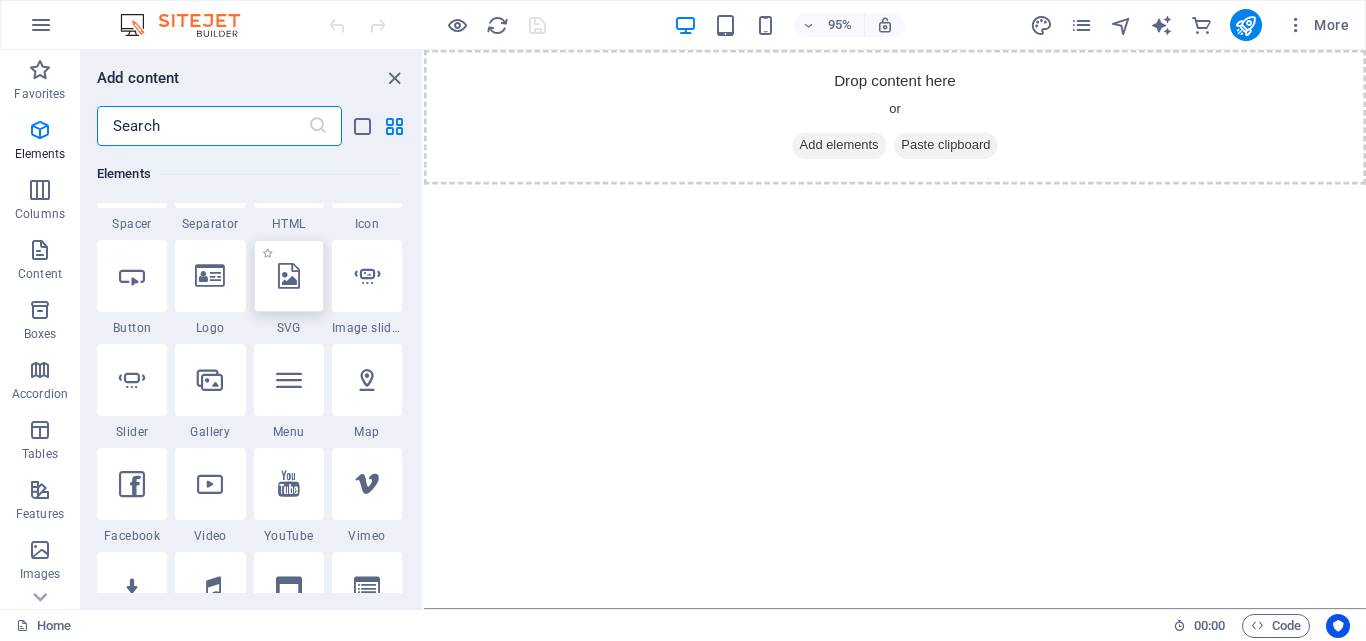 scroll, scrollTop: 400, scrollLeft: 0, axis: vertical 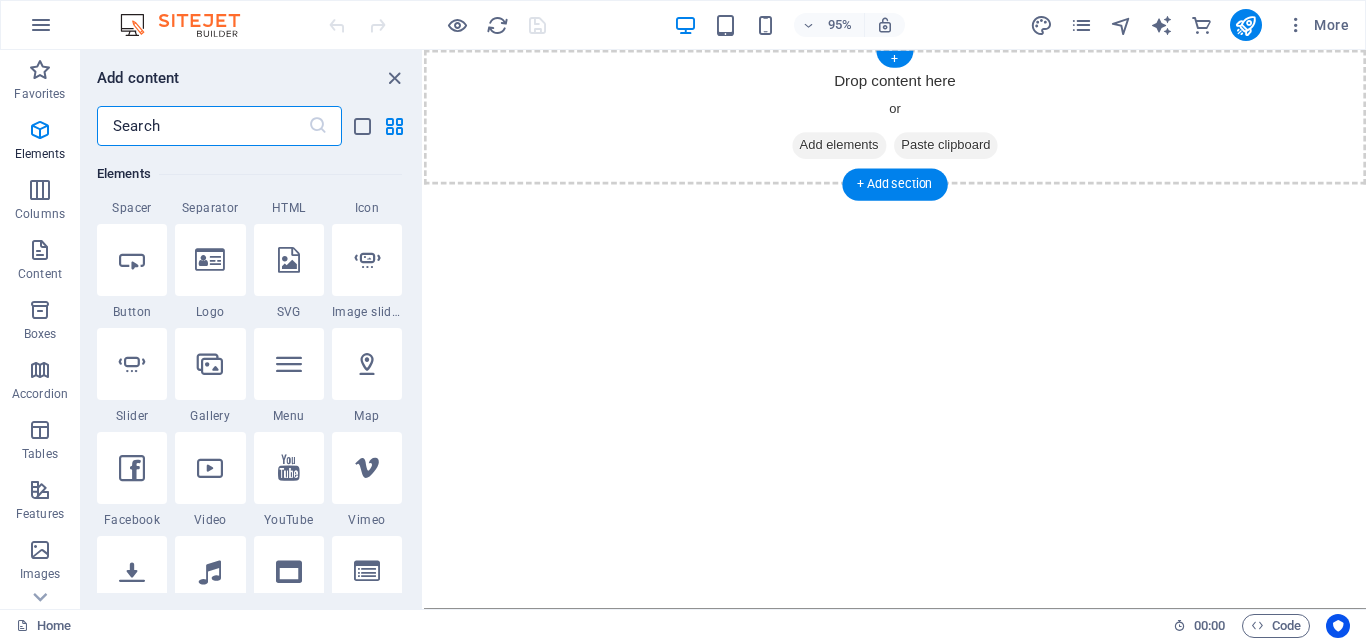 click on "Paste clipboard" at bounding box center (974, 151) 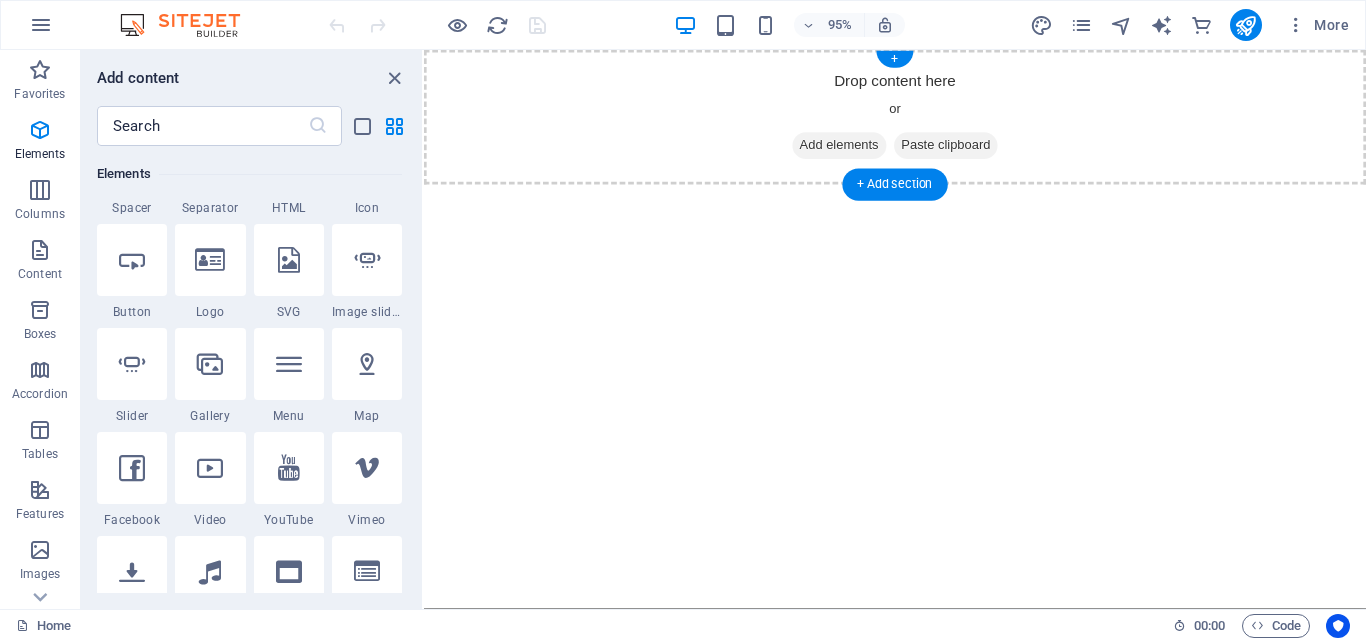 click on "Paste clipboard" at bounding box center [974, 151] 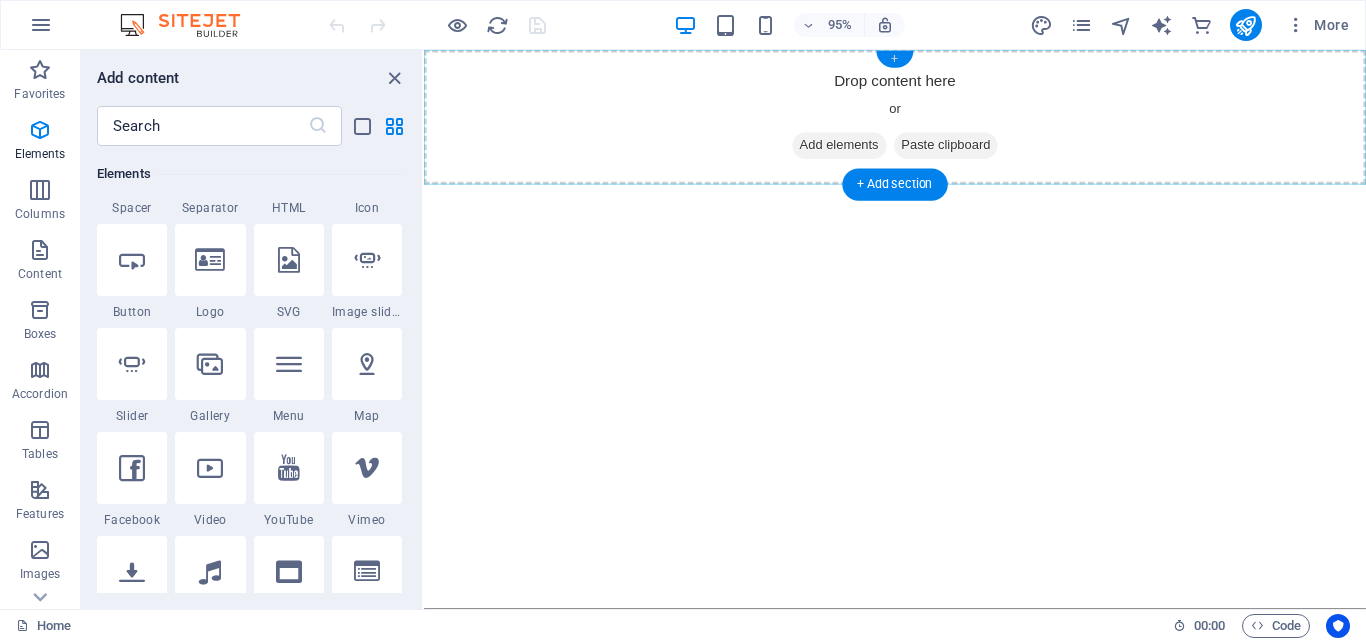 click on "+" at bounding box center [894, 59] 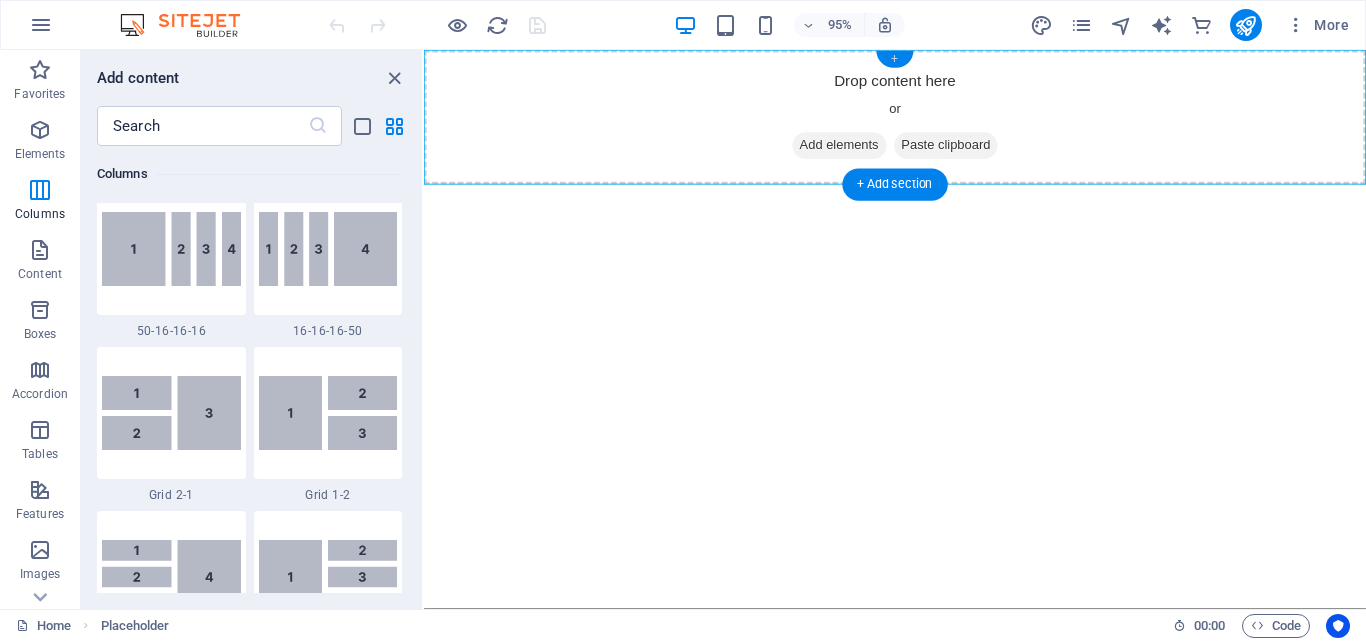 scroll, scrollTop: 3499, scrollLeft: 0, axis: vertical 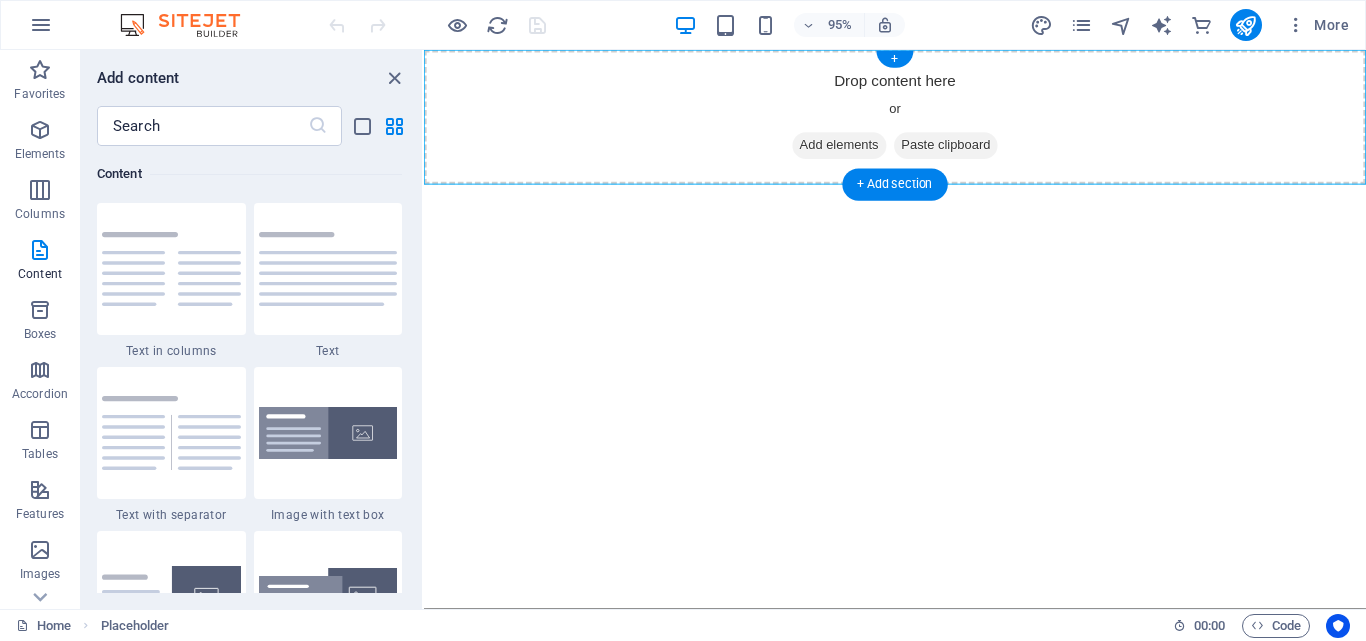 click on "Add elements" at bounding box center (861, 151) 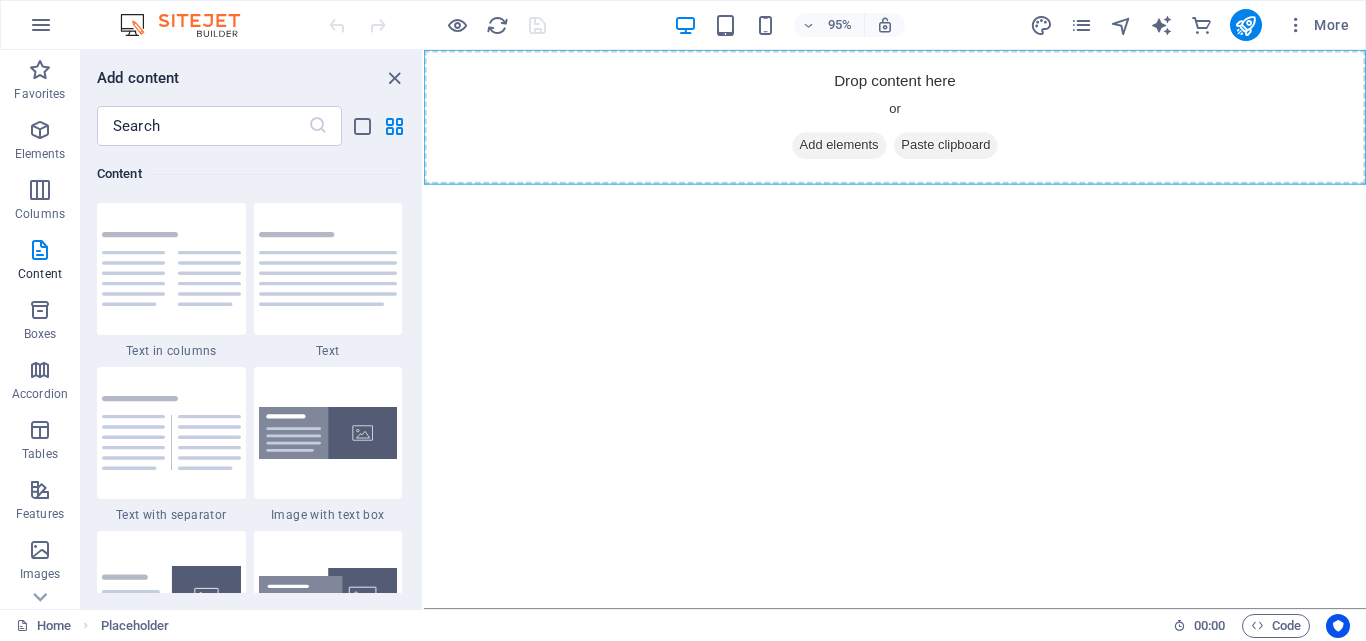 drag, startPoint x: 785, startPoint y: 183, endPoint x: 806, endPoint y: 262, distance: 81.7435 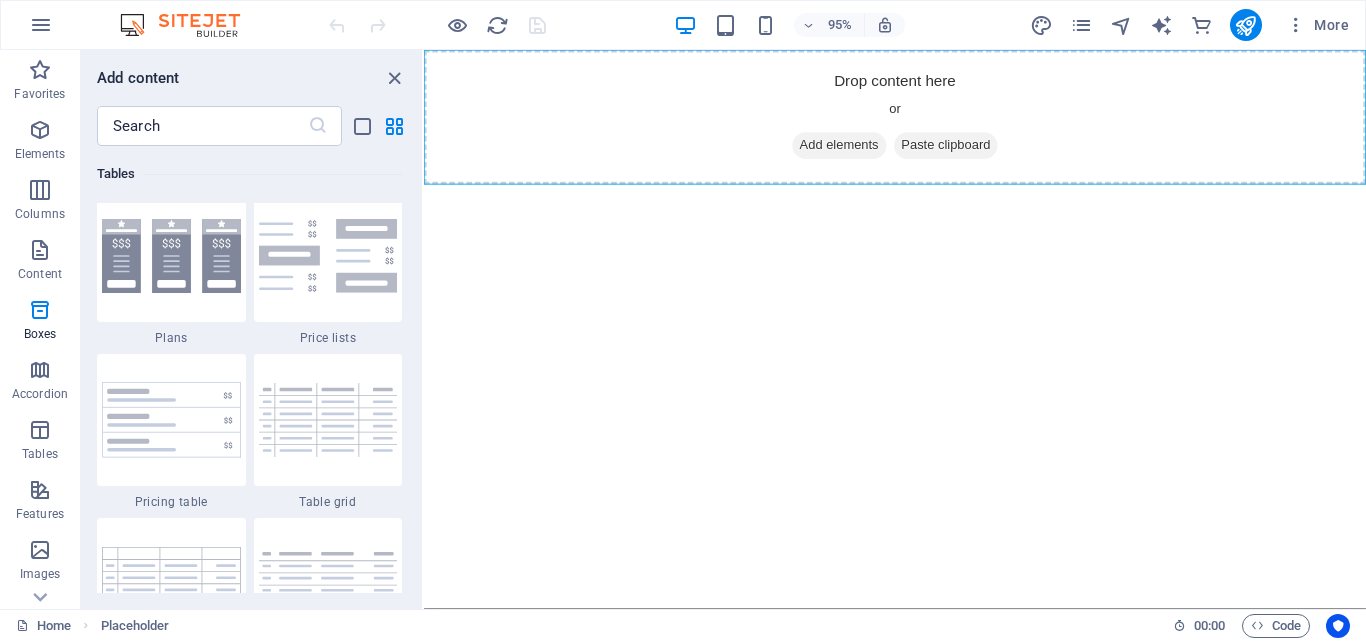 scroll, scrollTop: 7399, scrollLeft: 0, axis: vertical 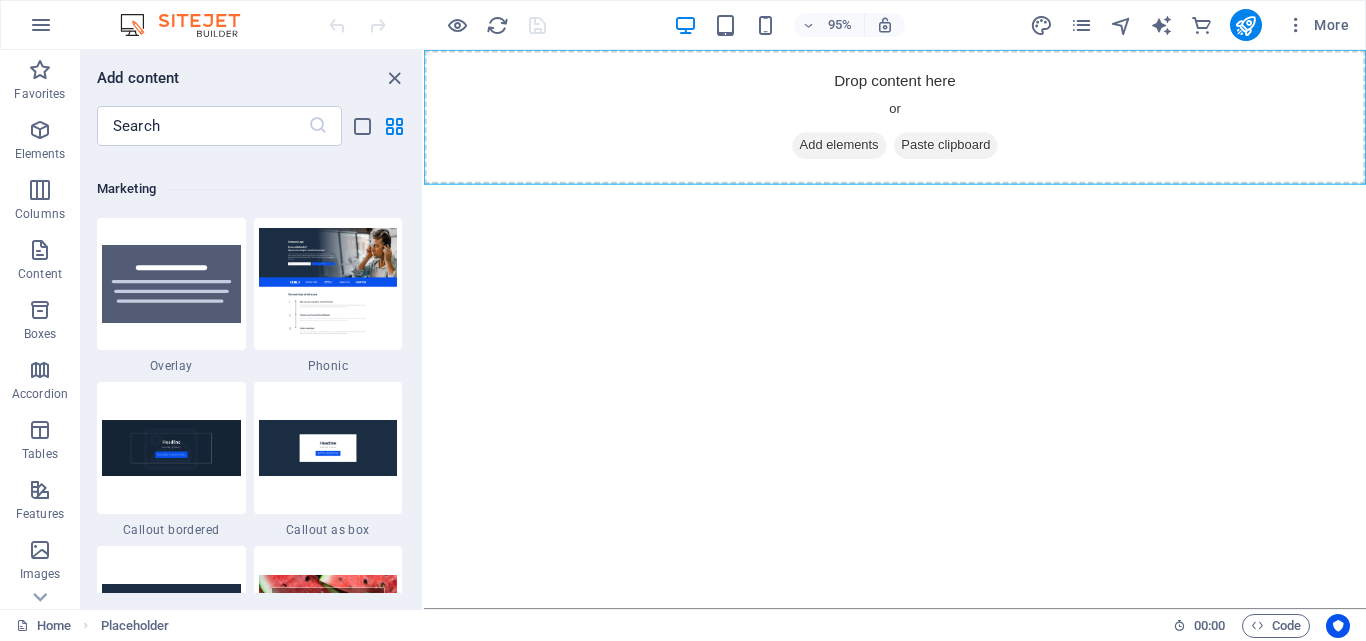 click on "Add content" at bounding box center (138, 78) 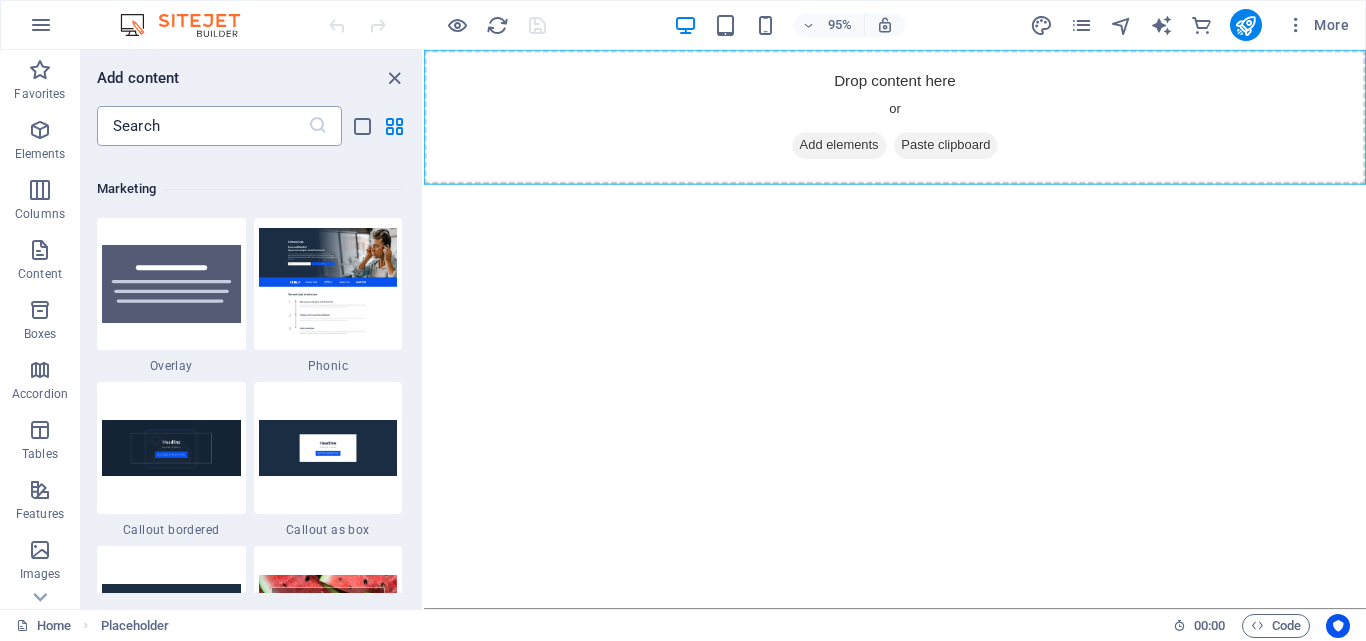 click at bounding box center [318, 126] 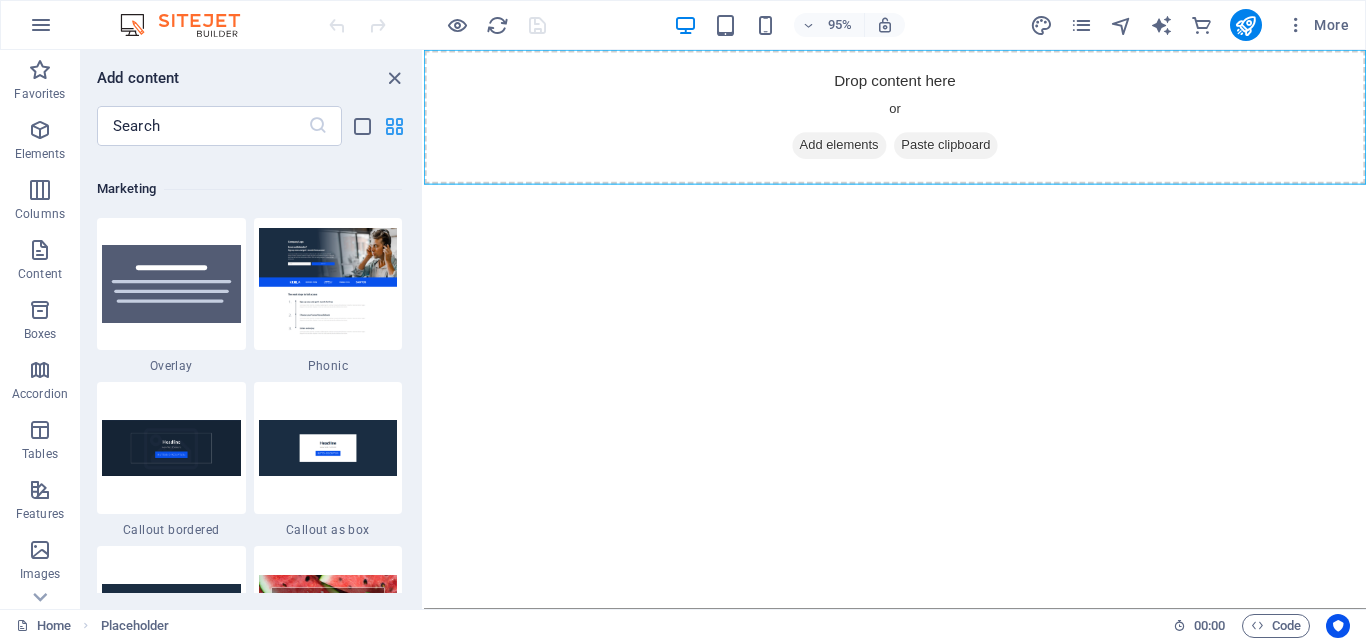 click at bounding box center [394, 126] 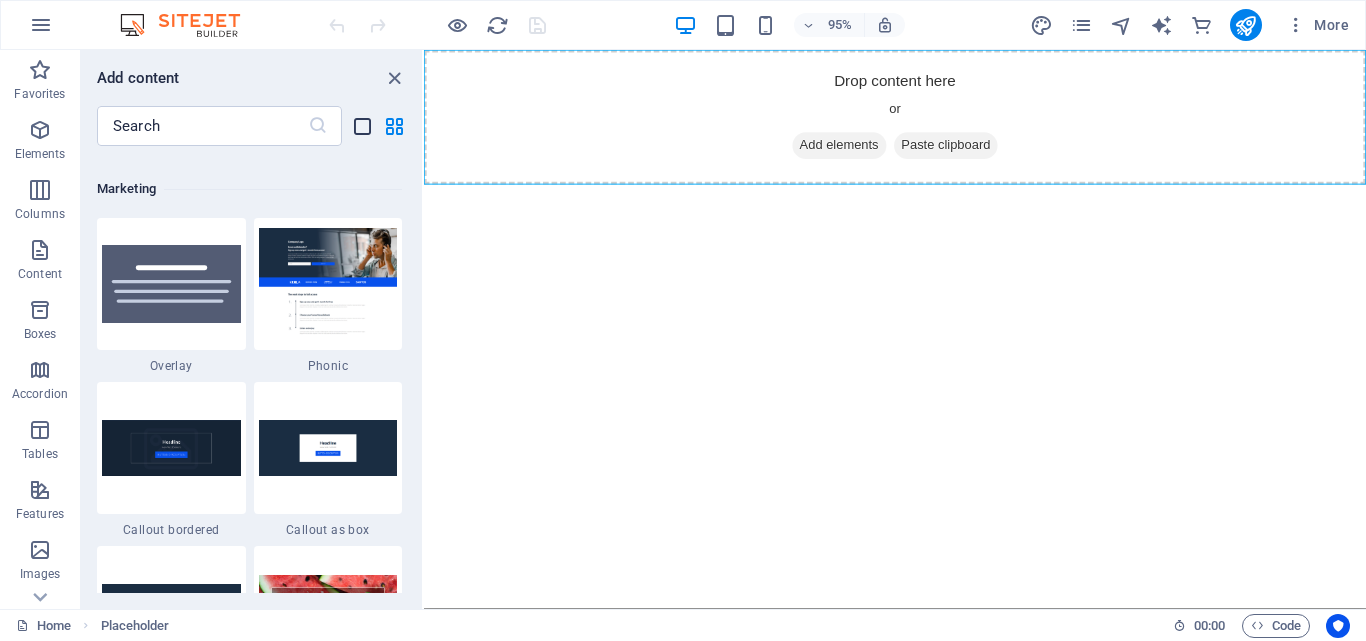 click at bounding box center (362, 126) 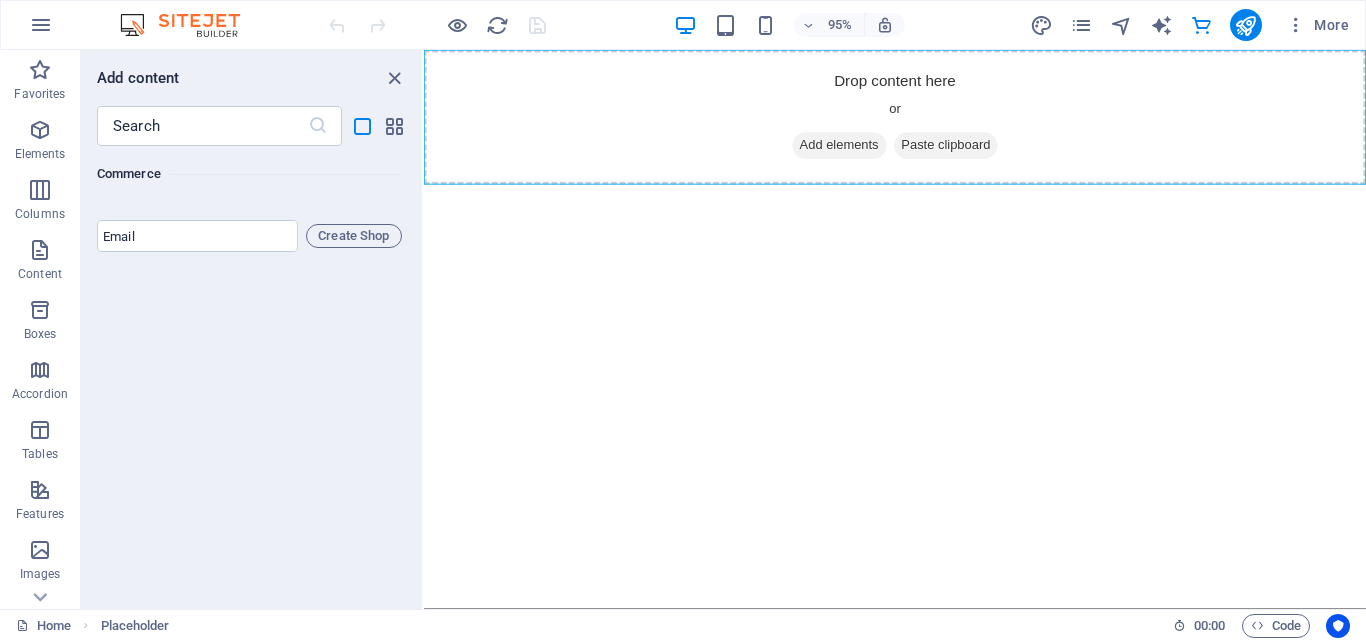 scroll, scrollTop: 43446, scrollLeft: 0, axis: vertical 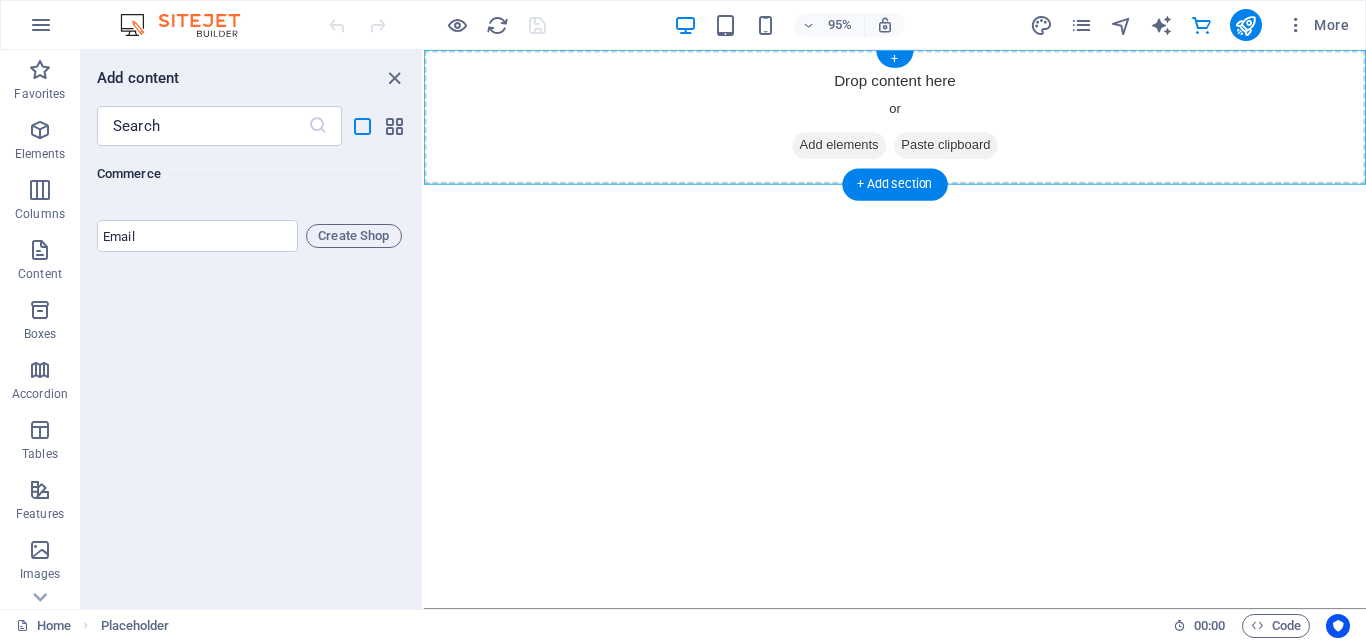 click on "Add elements" at bounding box center (861, 151) 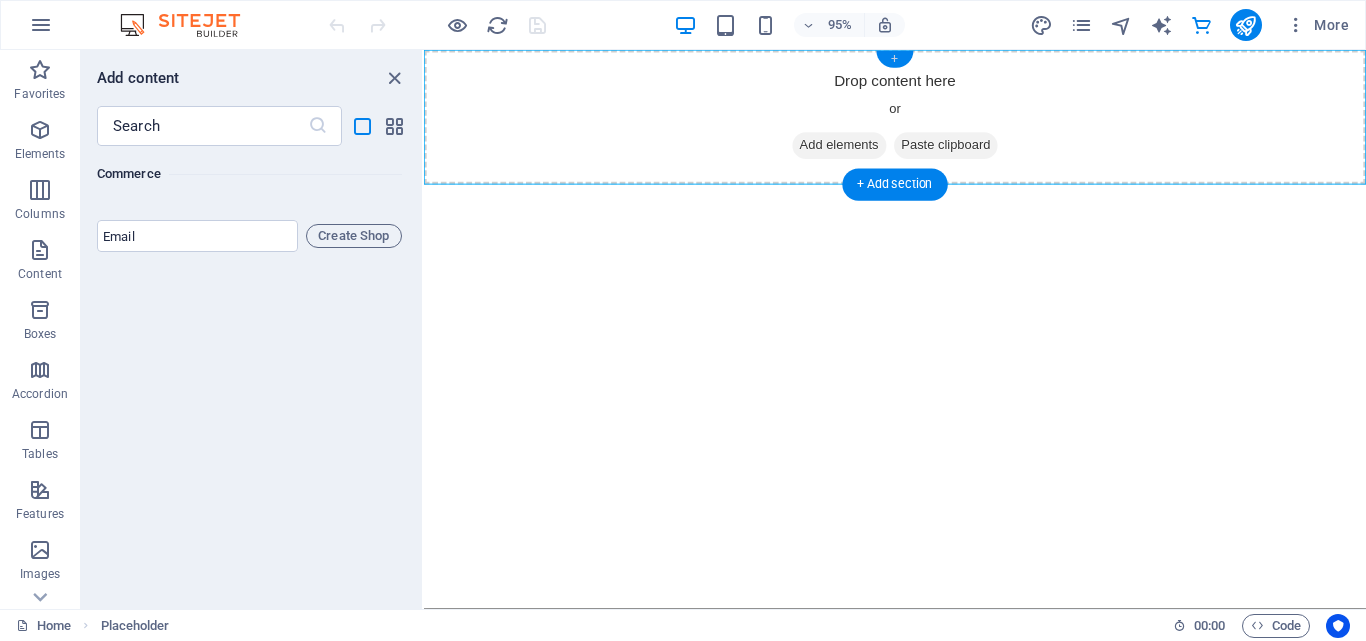 click on "+" at bounding box center [894, 59] 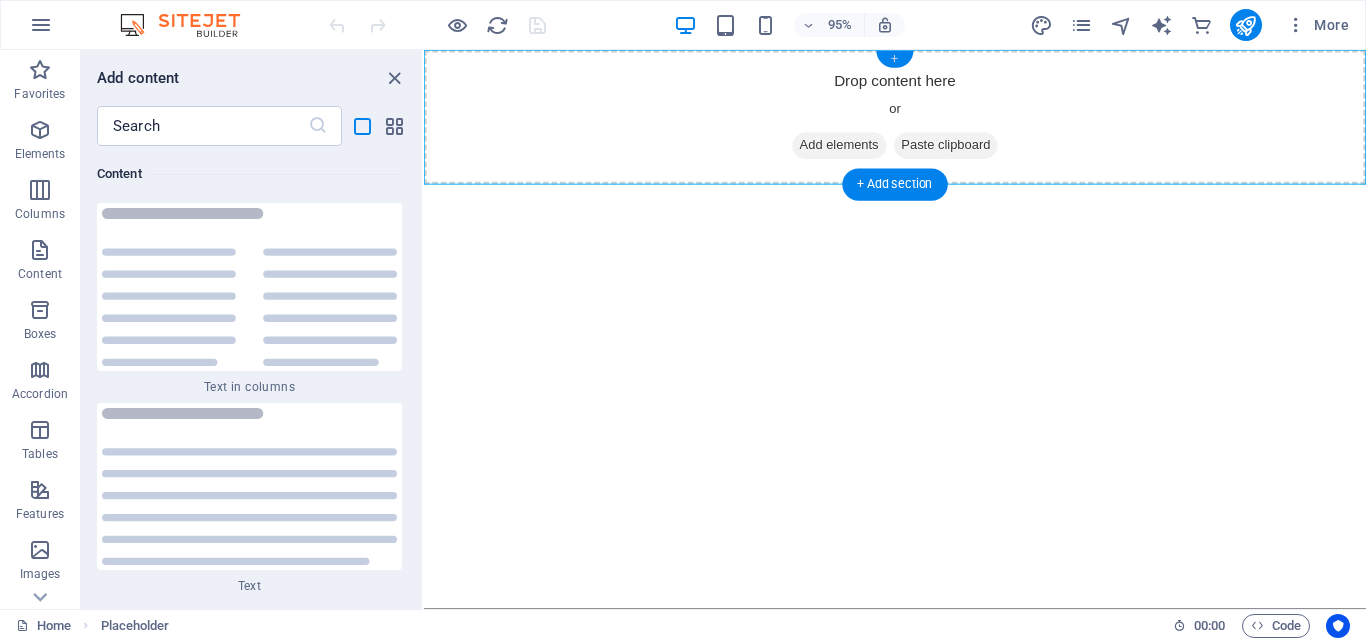 scroll, scrollTop: 10462, scrollLeft: 0, axis: vertical 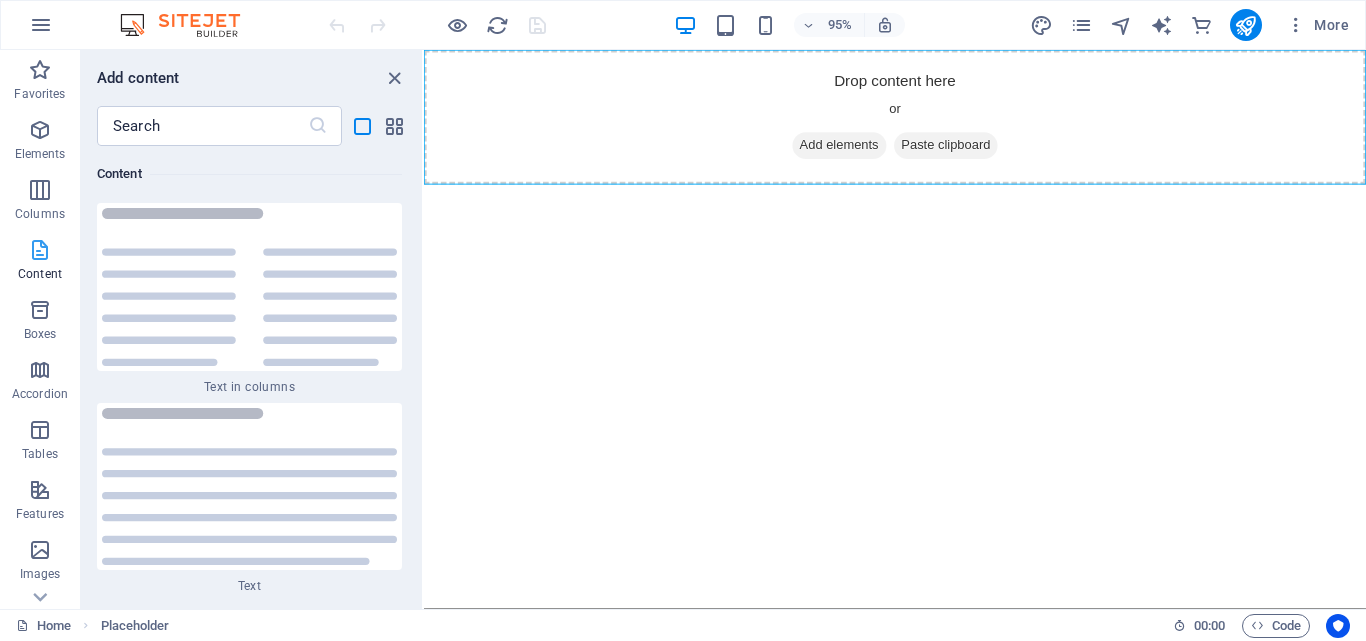 click on "Content" at bounding box center [40, 262] 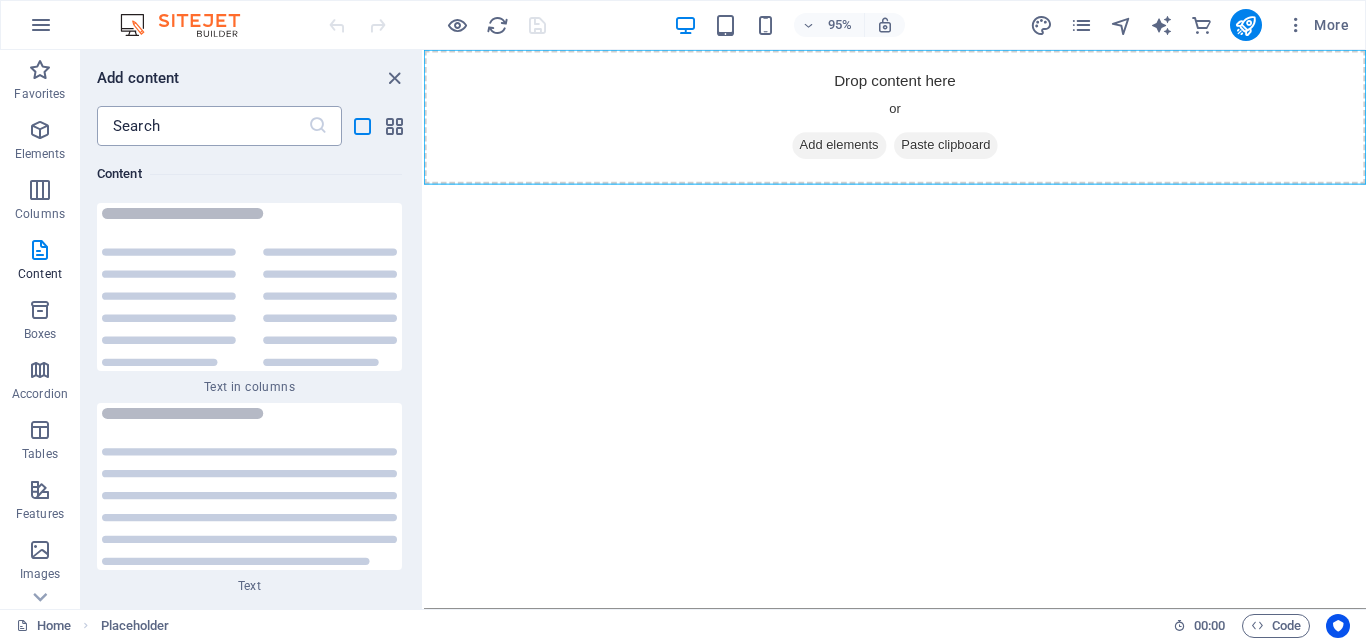 click at bounding box center (202, 126) 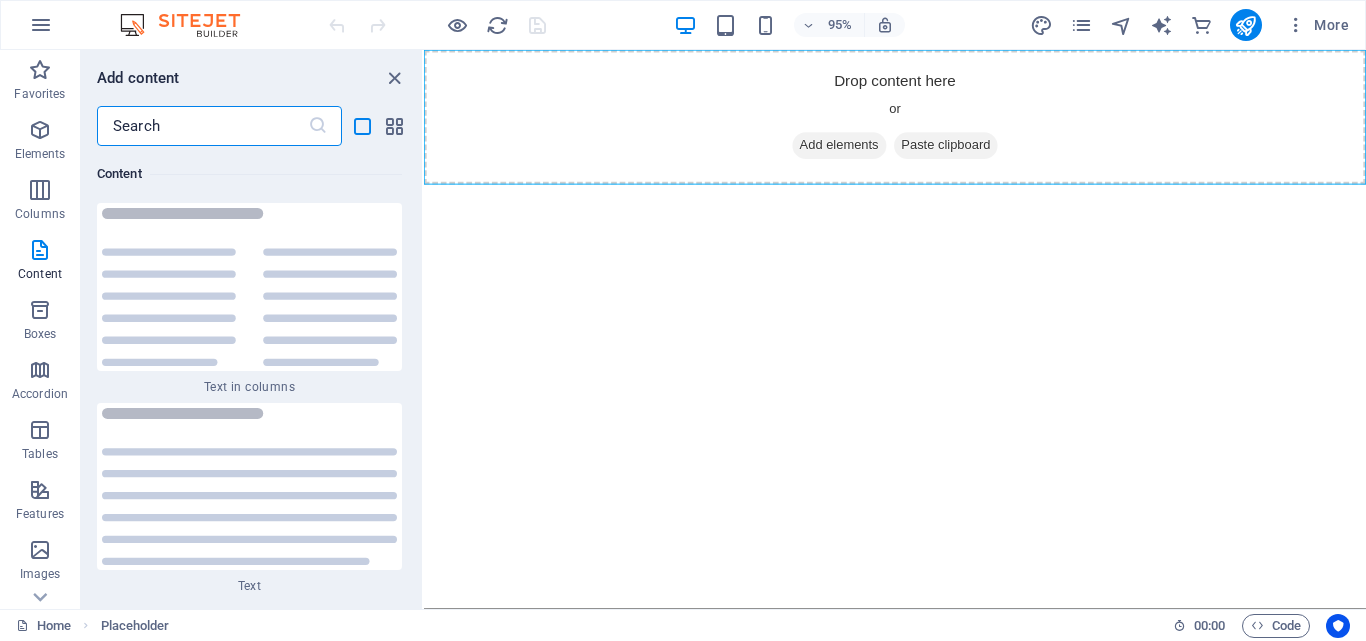 click at bounding box center (318, 126) 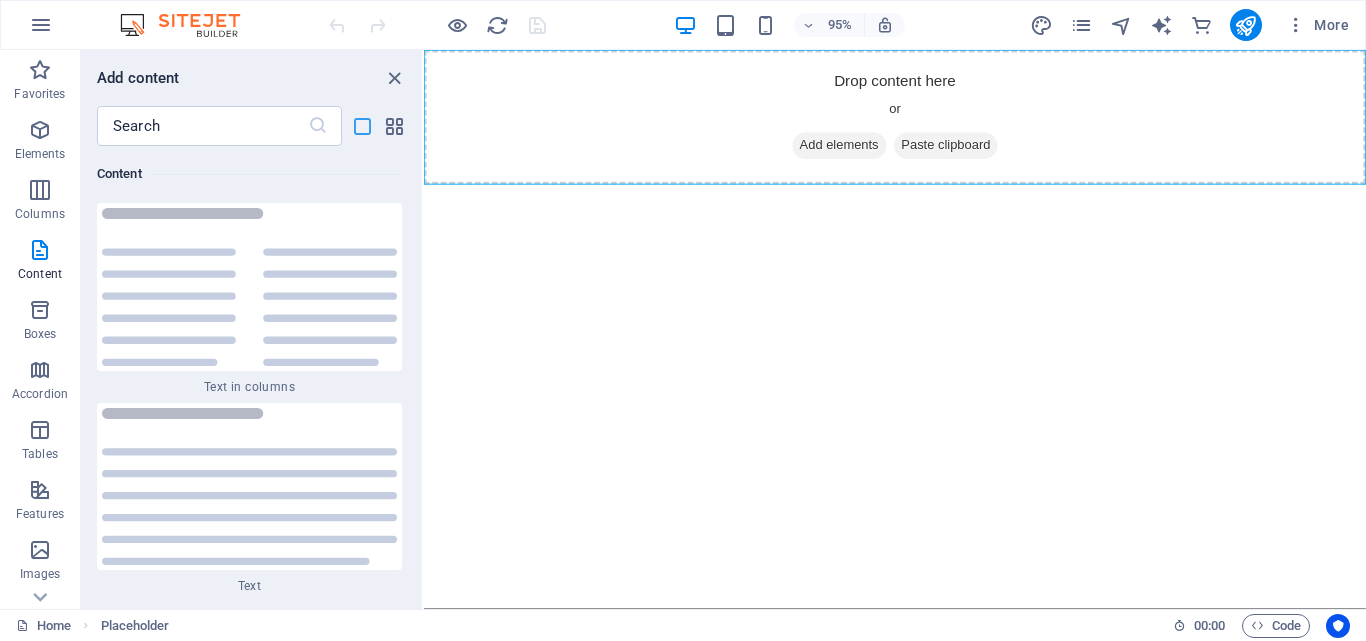 click at bounding box center [362, 126] 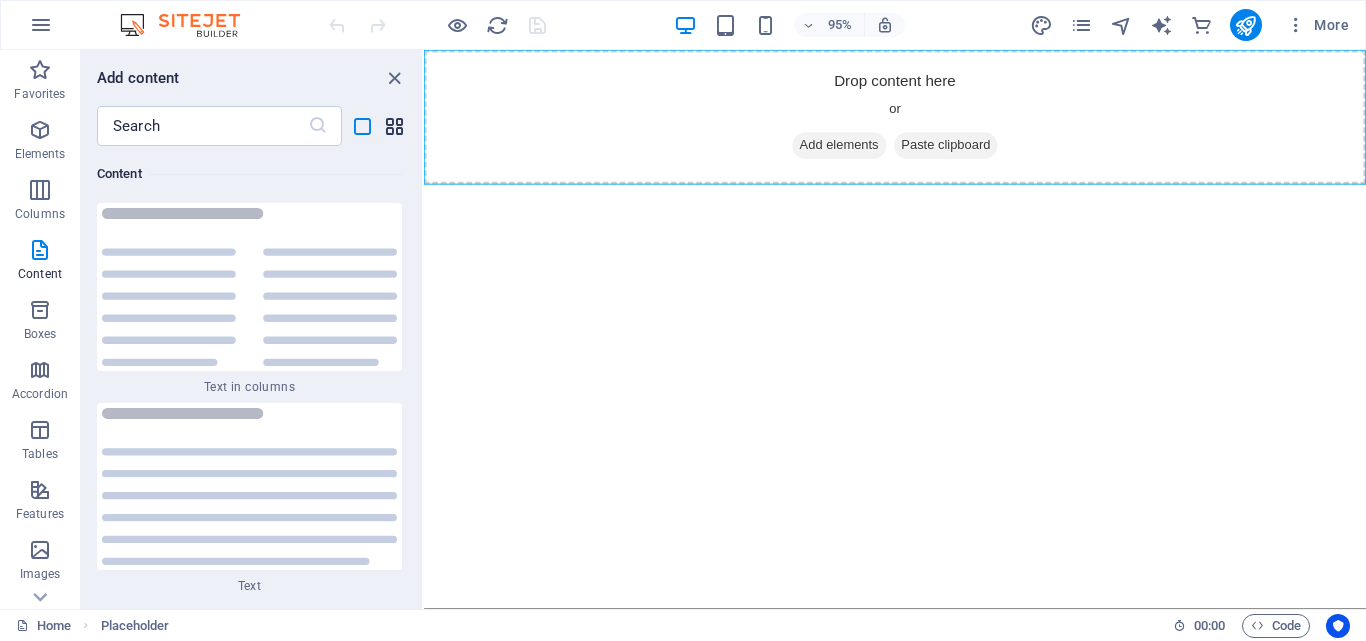 click at bounding box center [394, 126] 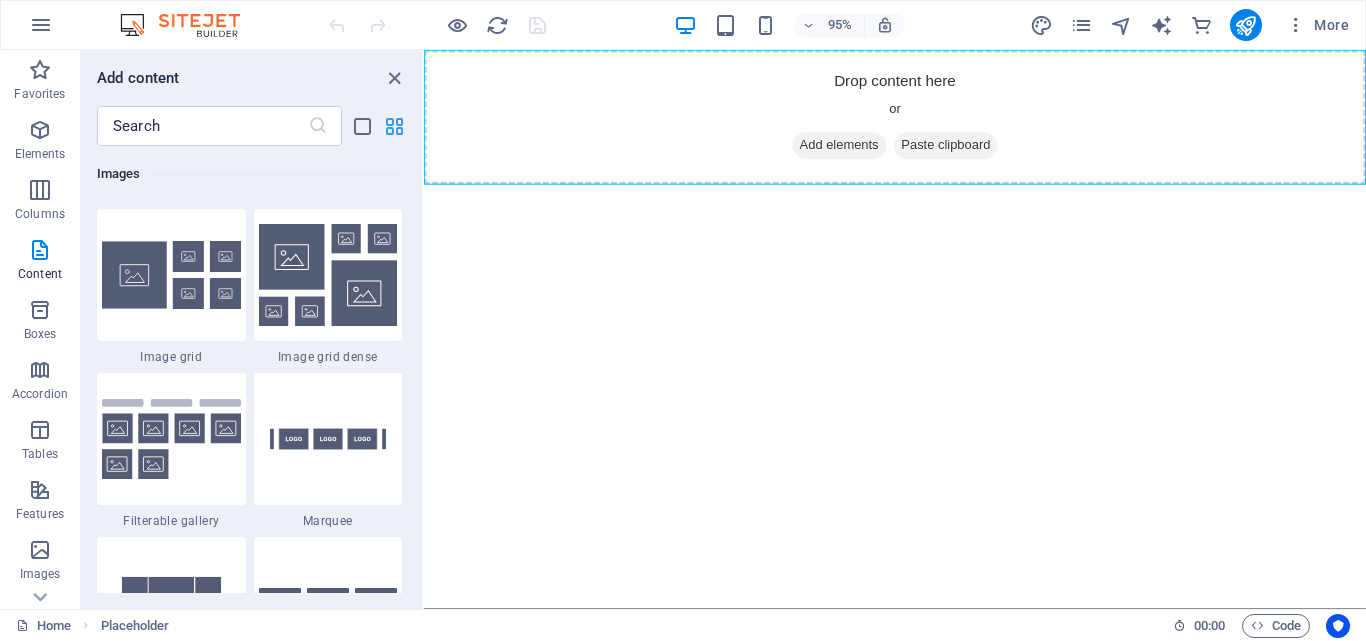 scroll, scrollTop: 3499, scrollLeft: 0, axis: vertical 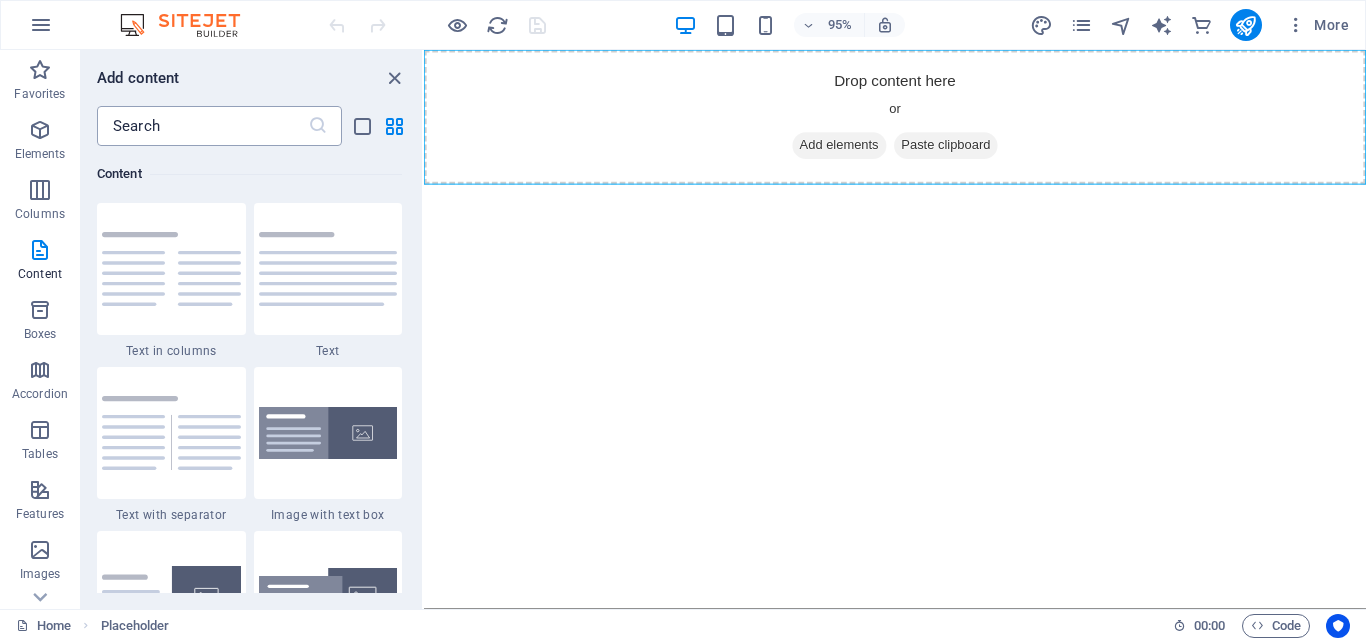 click at bounding box center (202, 126) 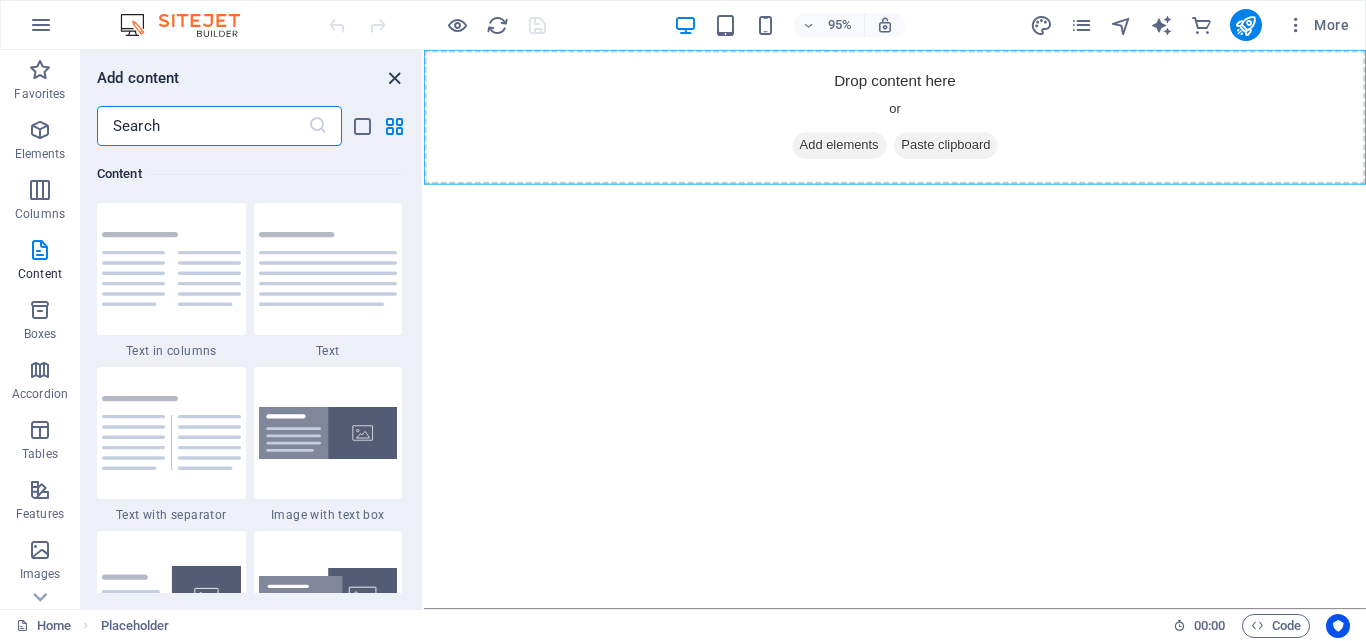click at bounding box center [394, 78] 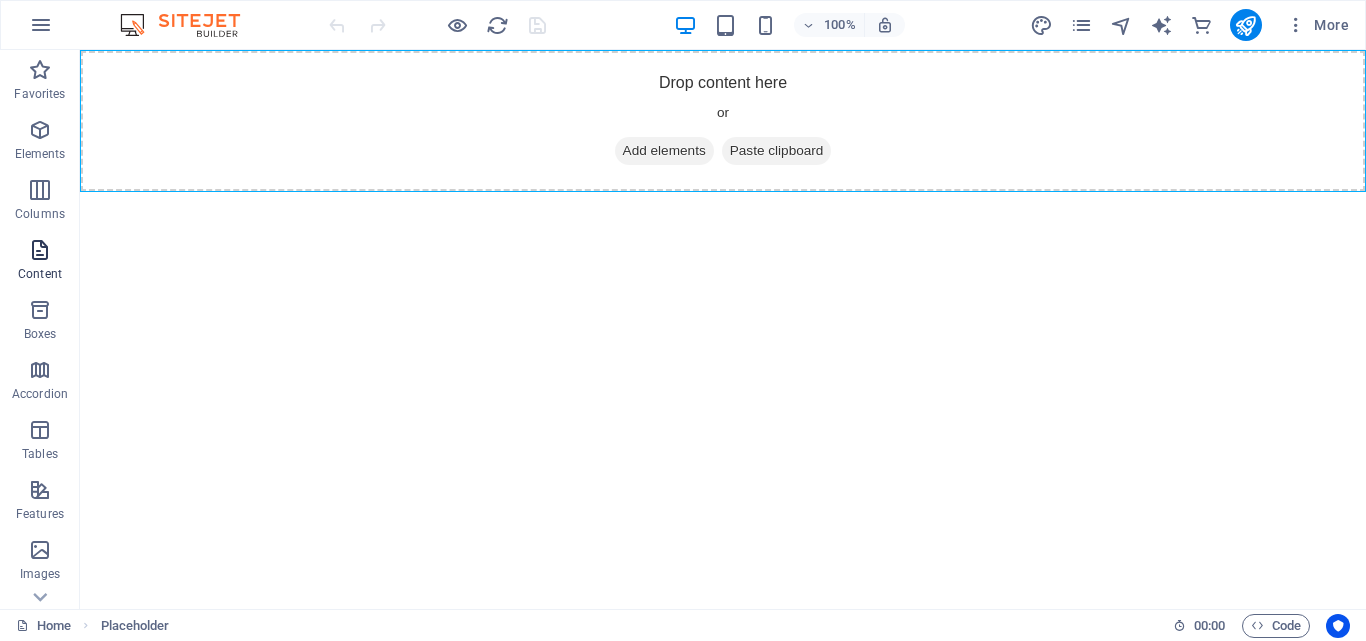 click on "Content" at bounding box center [40, 262] 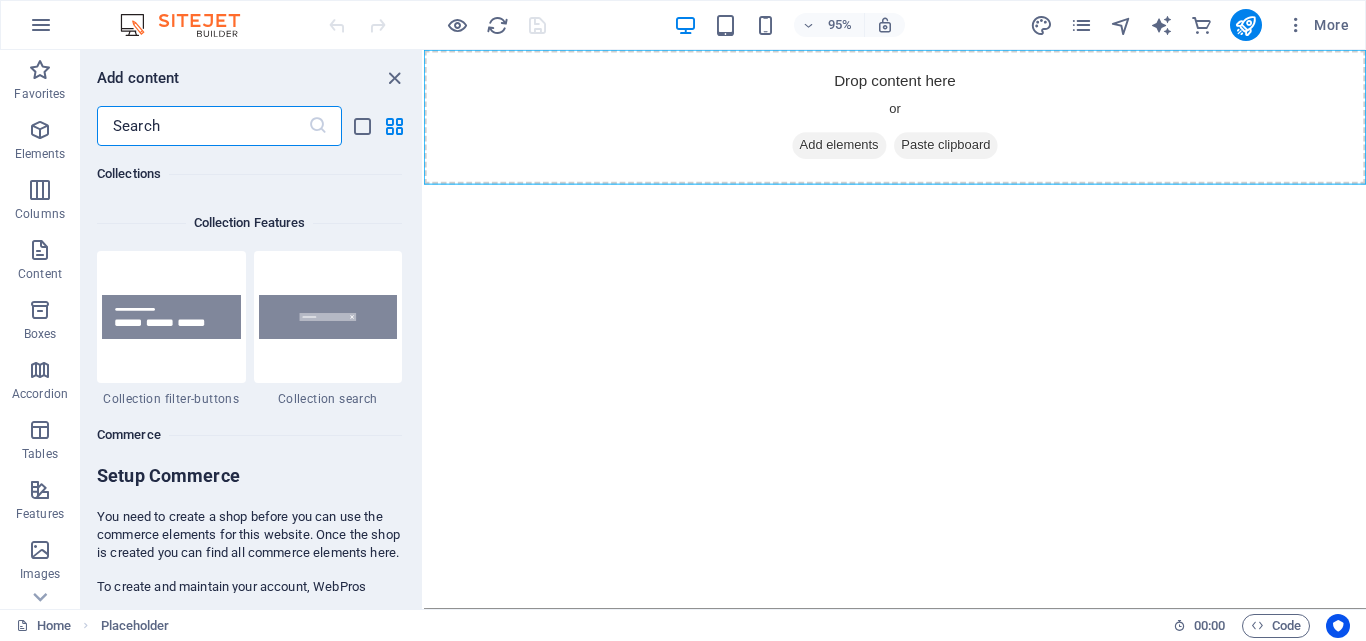 scroll, scrollTop: 18974, scrollLeft: 0, axis: vertical 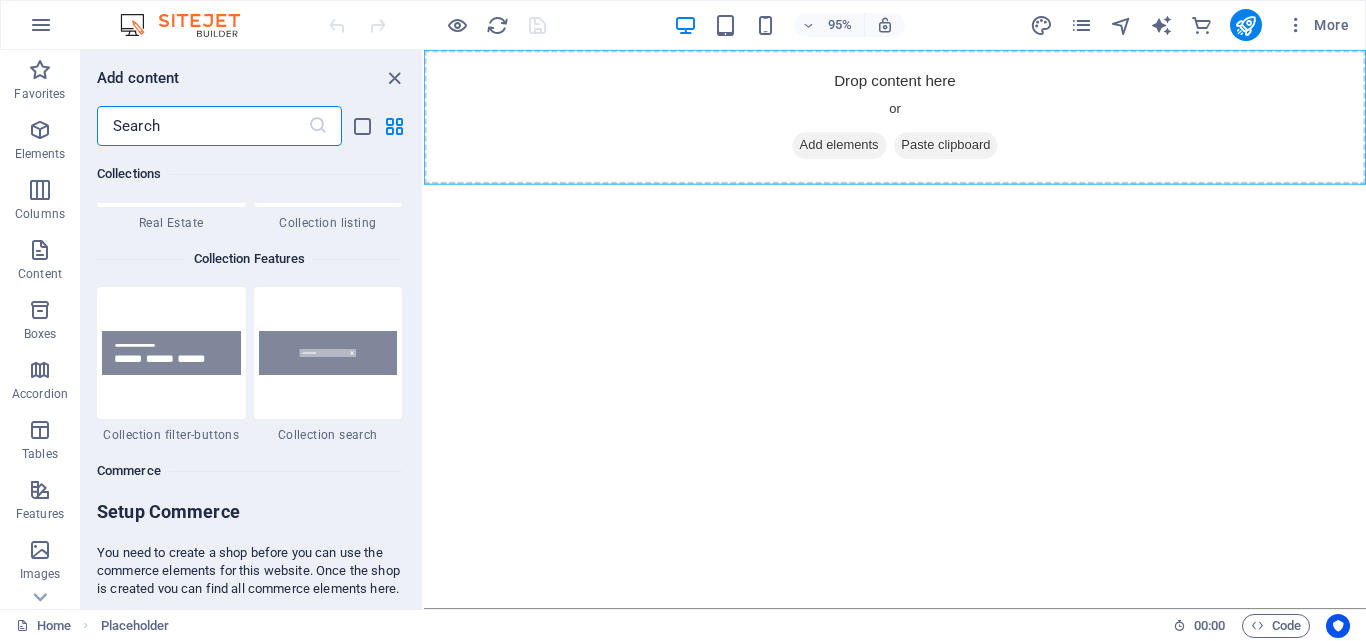 click on "Add content" at bounding box center [138, 78] 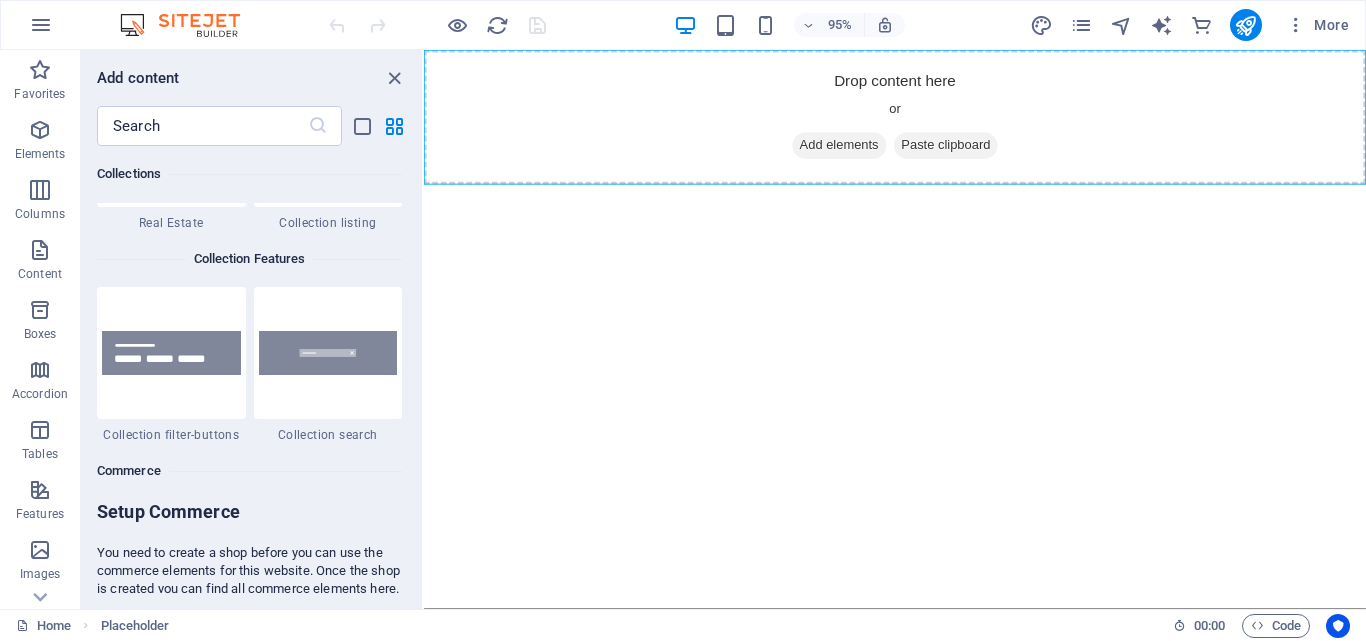 click on "Add content" at bounding box center [138, 78] 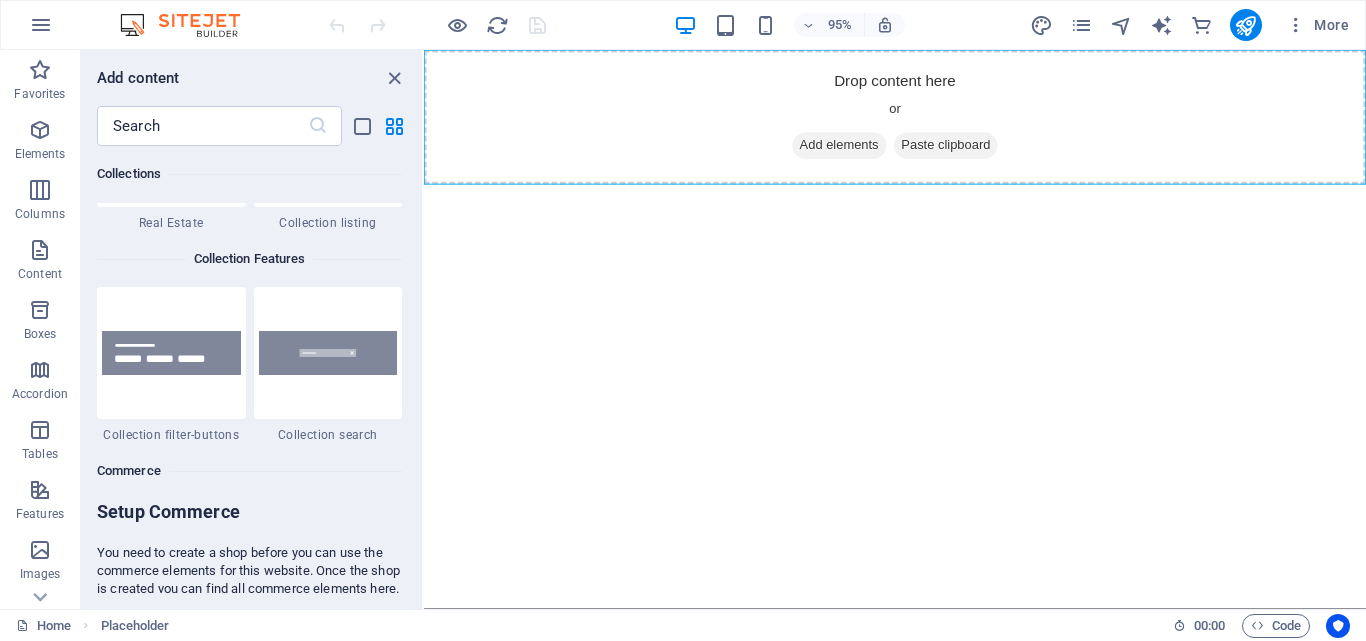 click on "Add content" at bounding box center [138, 78] 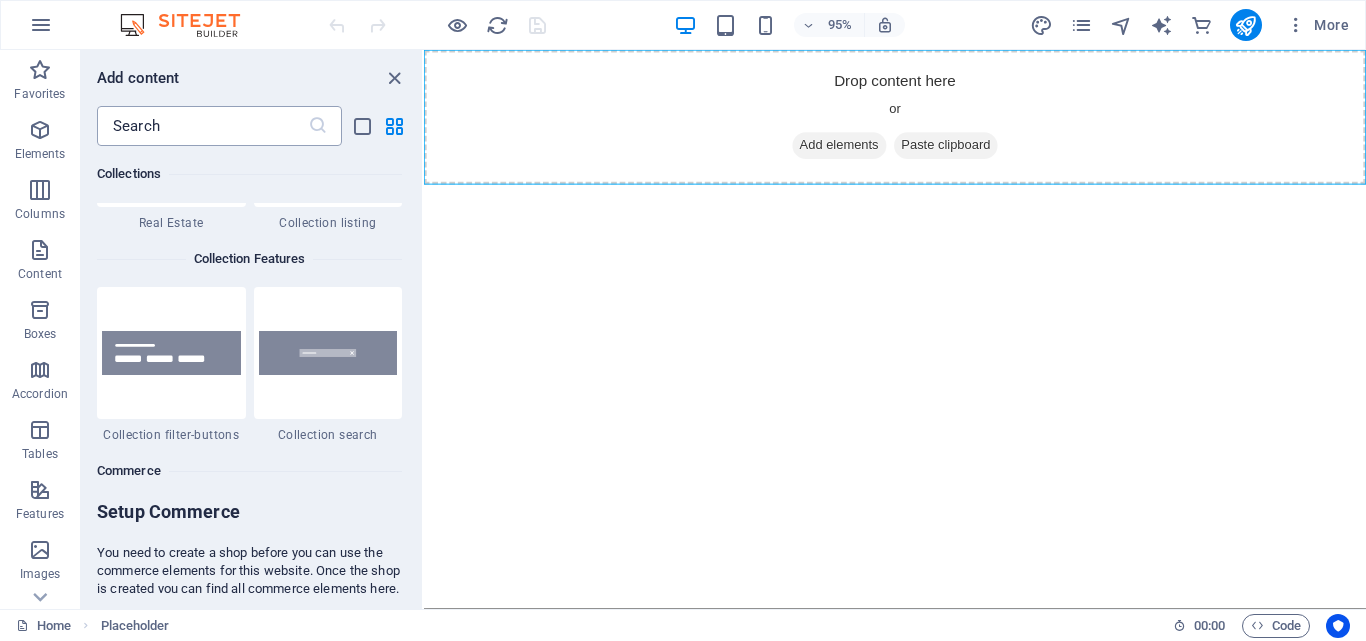 click at bounding box center (318, 126) 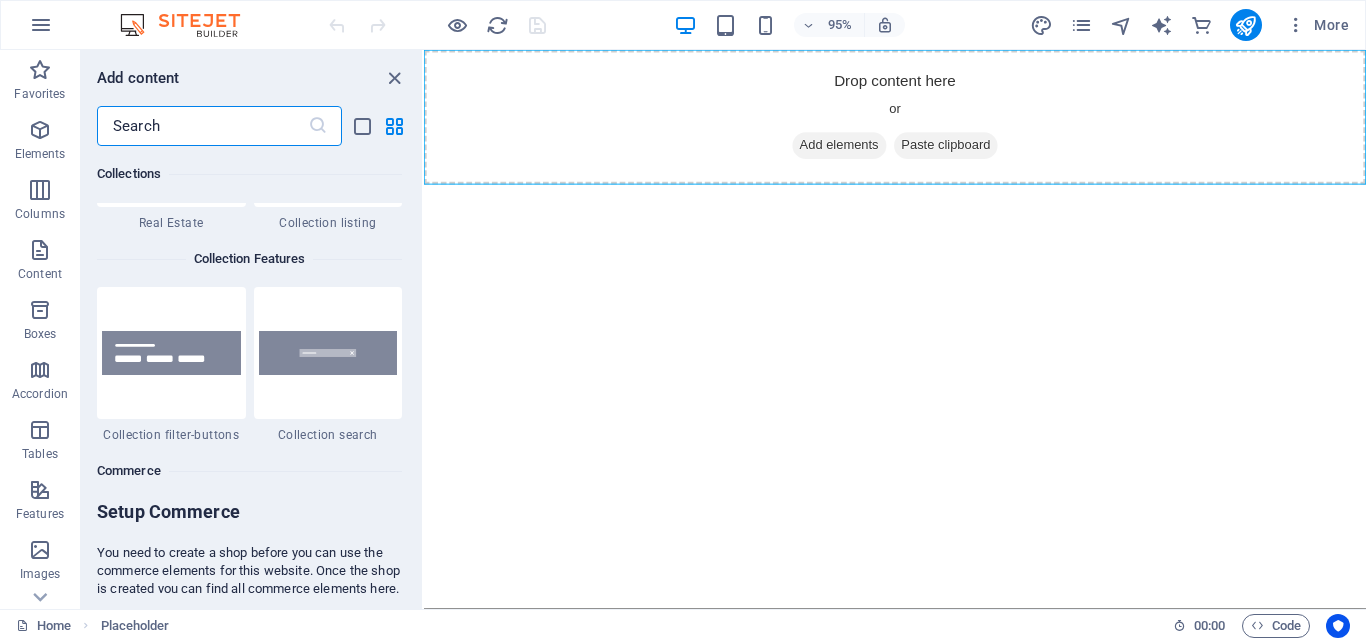 click at bounding box center [202, 126] 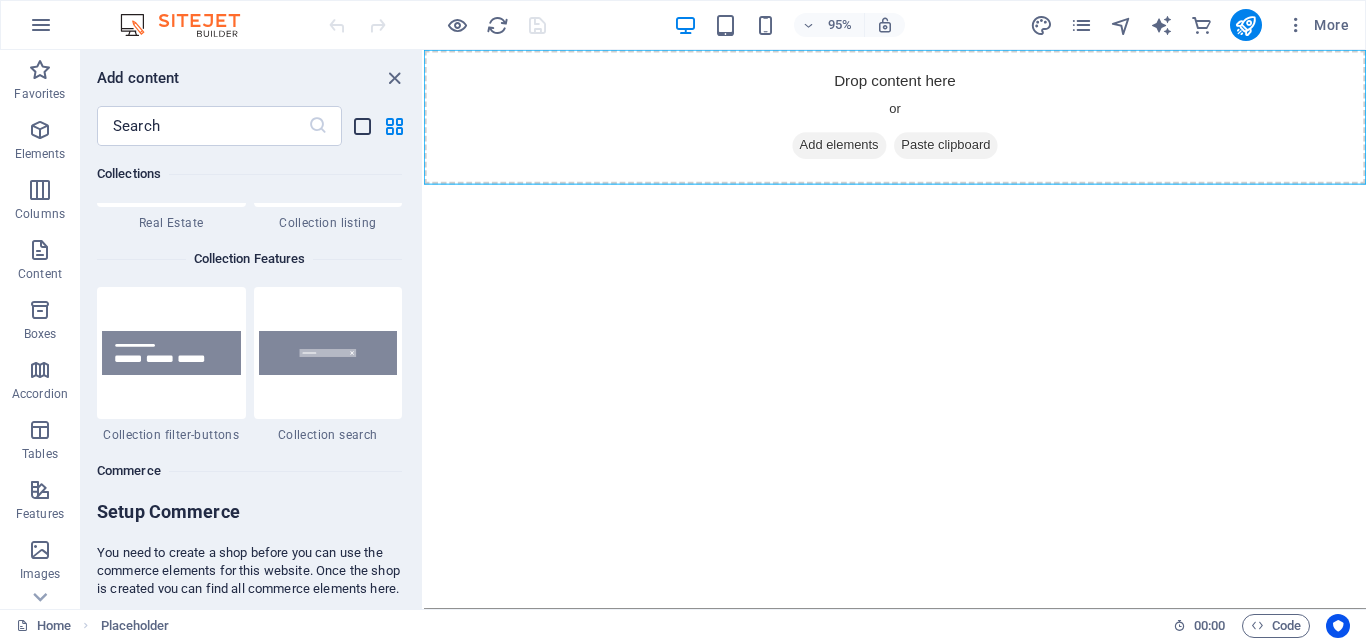 click at bounding box center [362, 126] 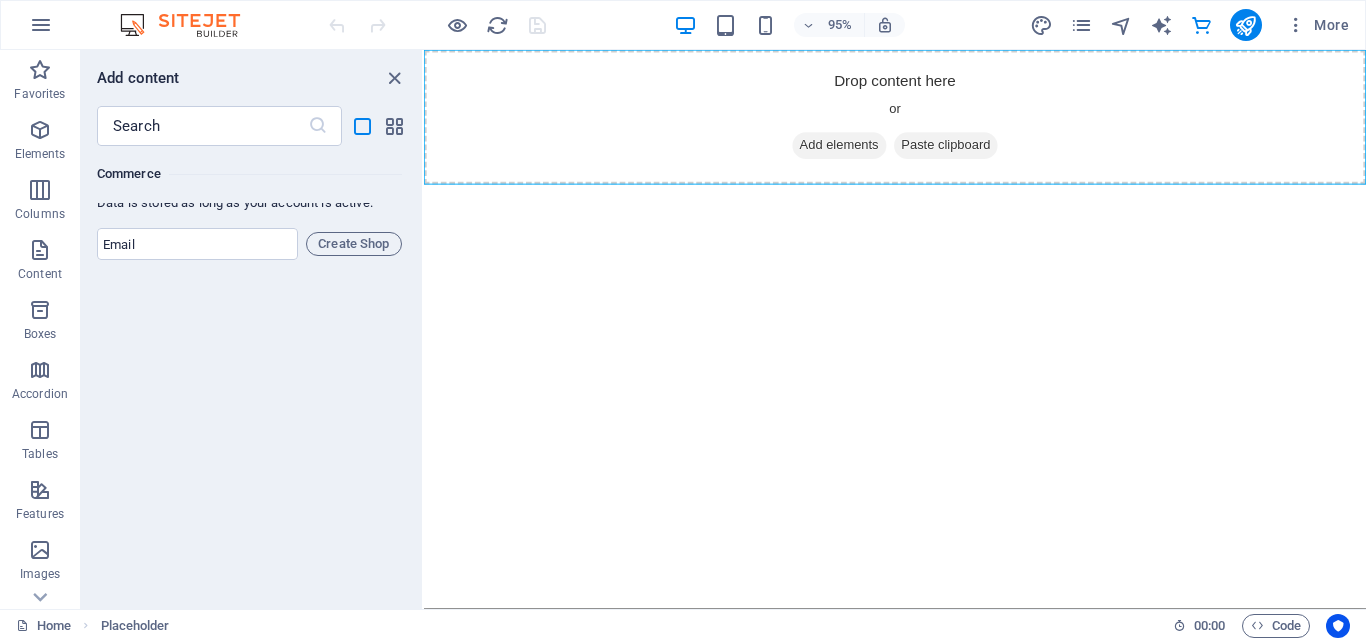 scroll, scrollTop: 43422, scrollLeft: 0, axis: vertical 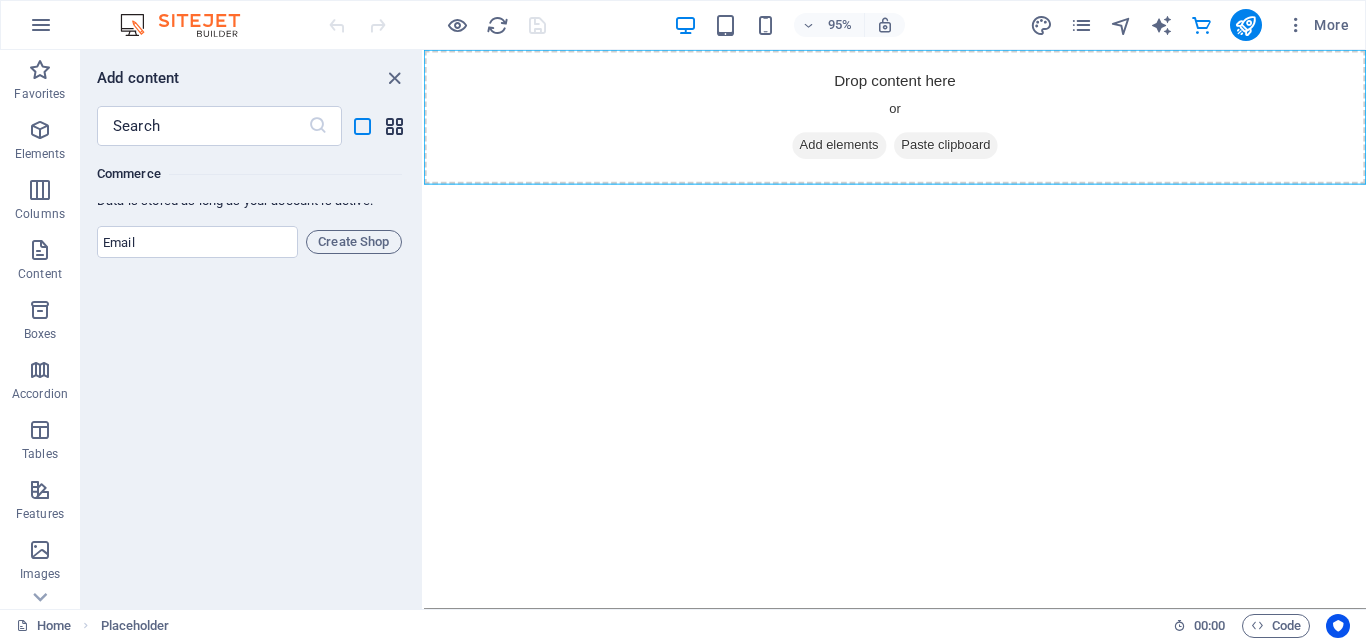 click at bounding box center (394, 126) 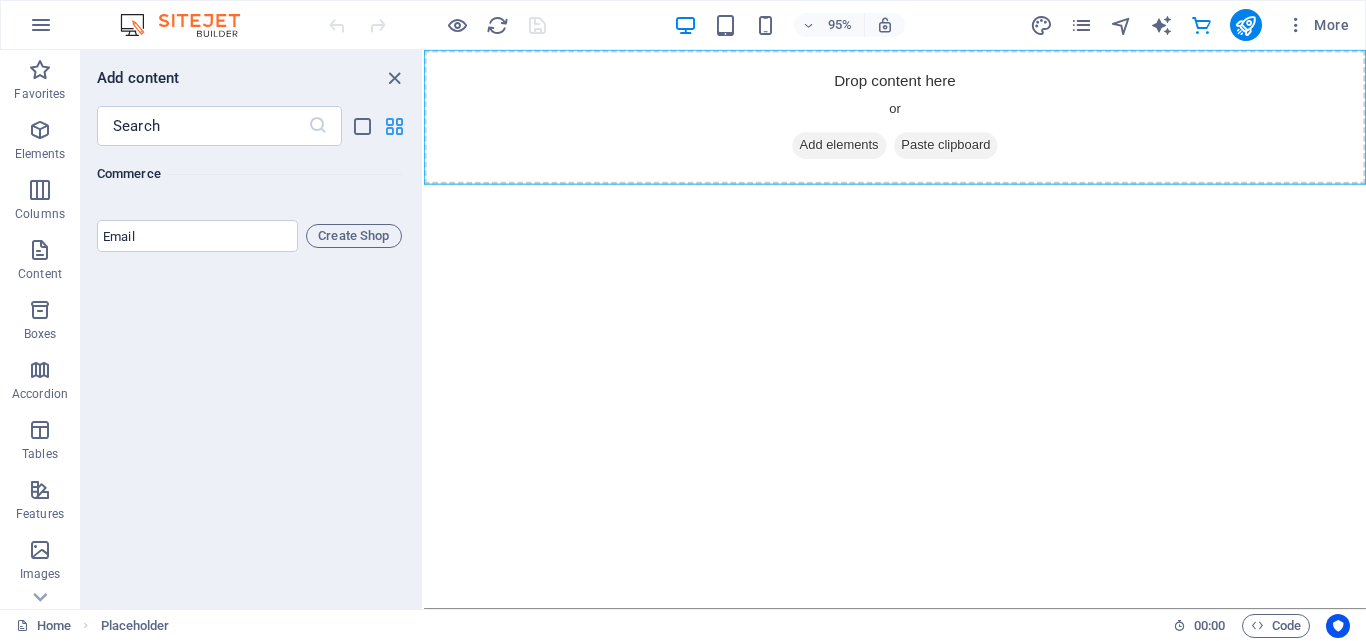 scroll, scrollTop: 19450, scrollLeft: 0, axis: vertical 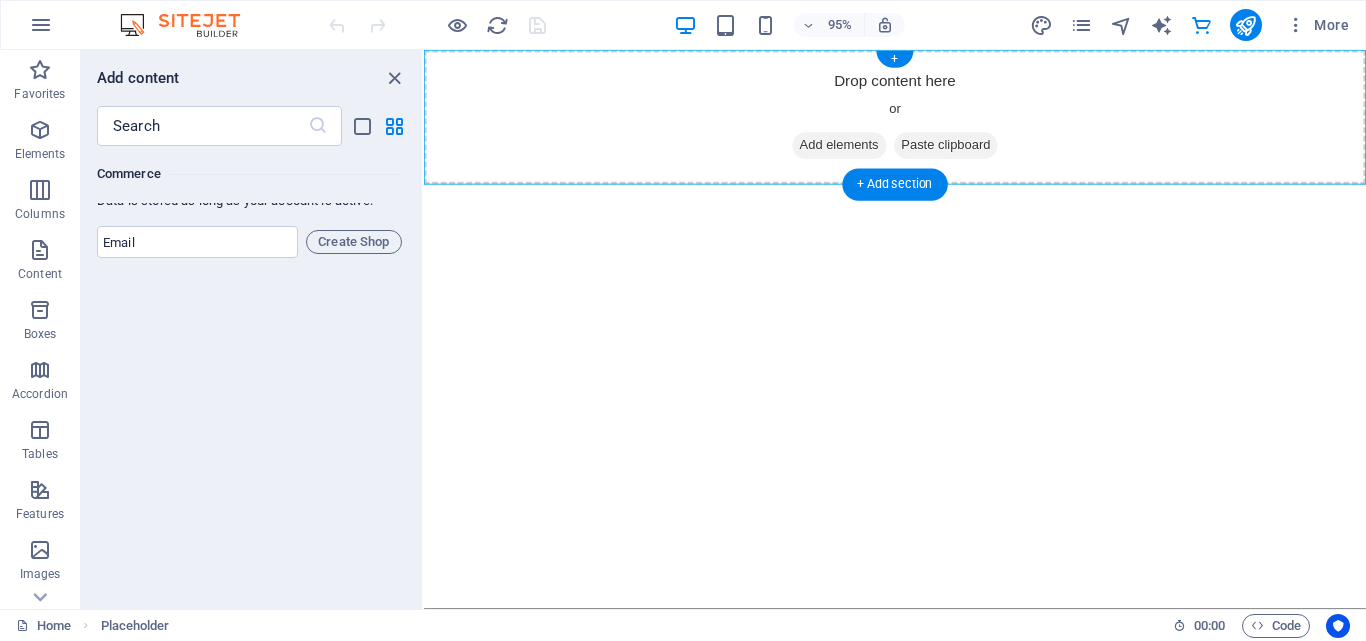 click on "Drop content here or  Add elements  Paste clipboard" at bounding box center [920, 121] 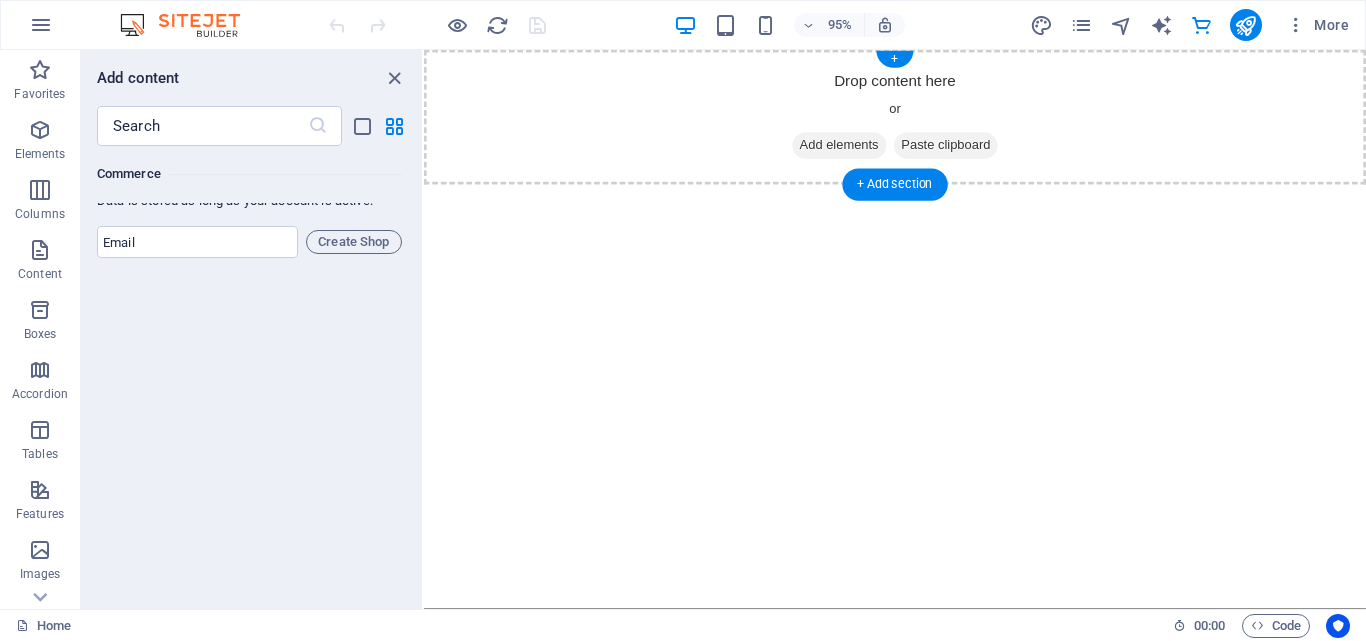 click on "Paste clipboard" at bounding box center (974, 151) 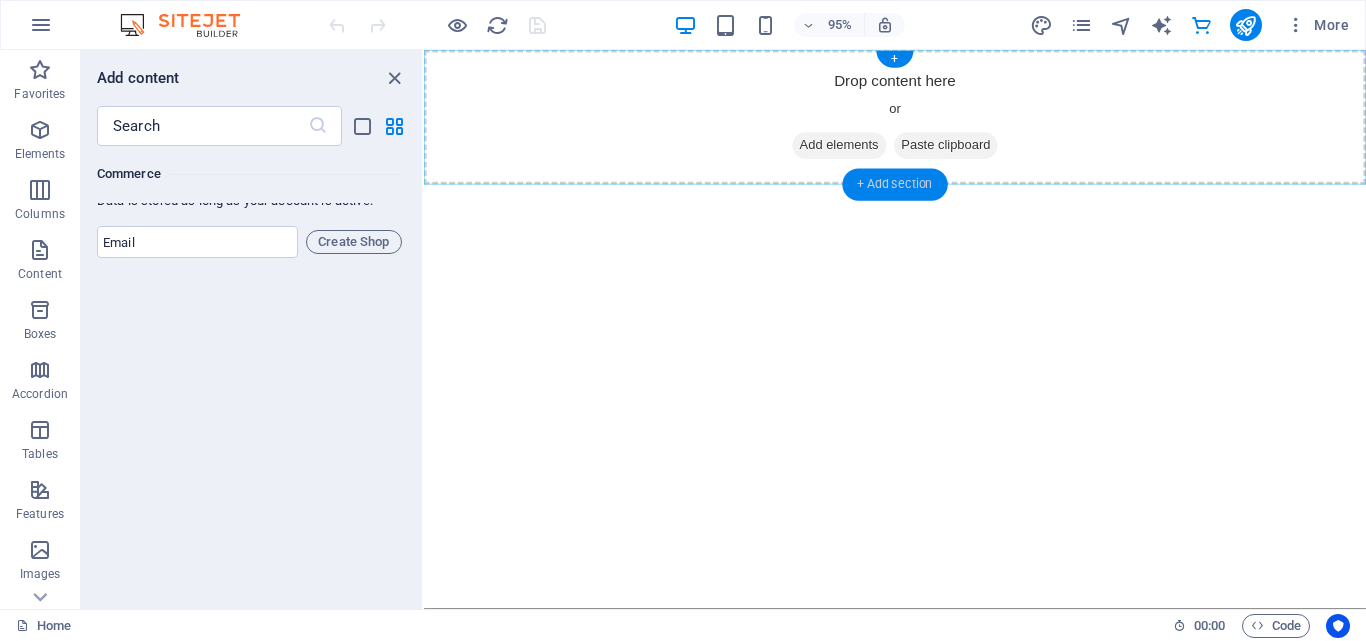 click on "+ Add section" at bounding box center (894, 185) 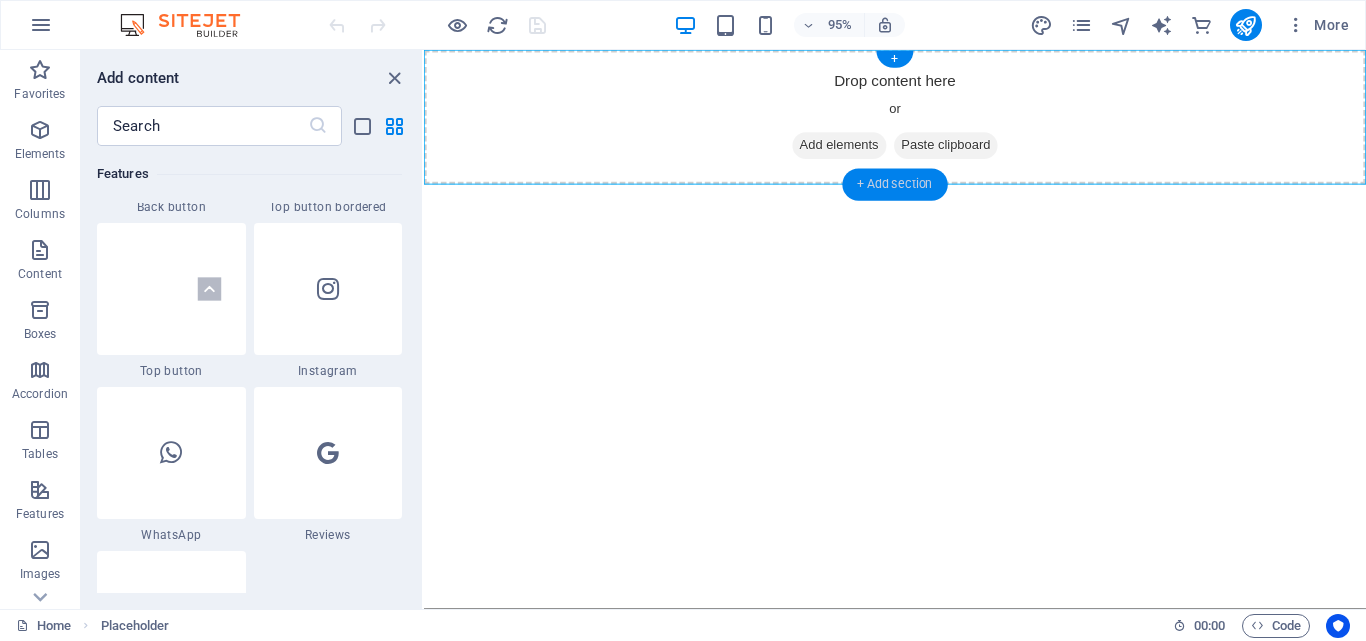 scroll, scrollTop: 3499, scrollLeft: 0, axis: vertical 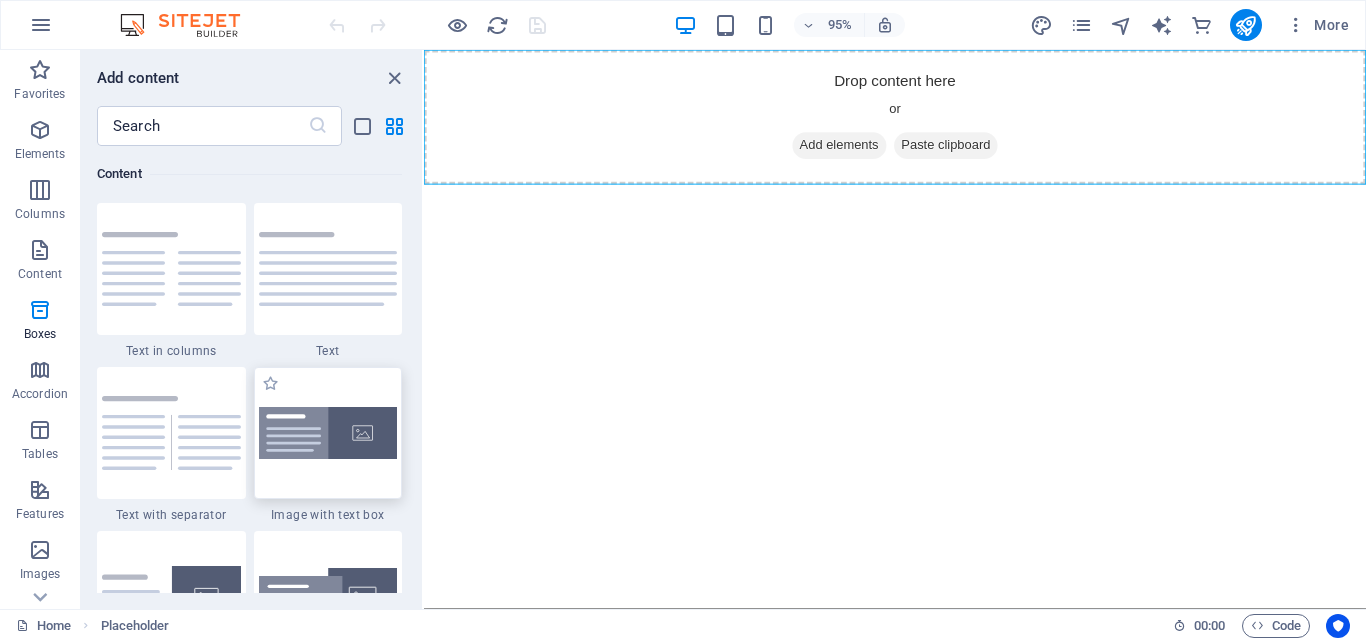 click at bounding box center [328, 433] 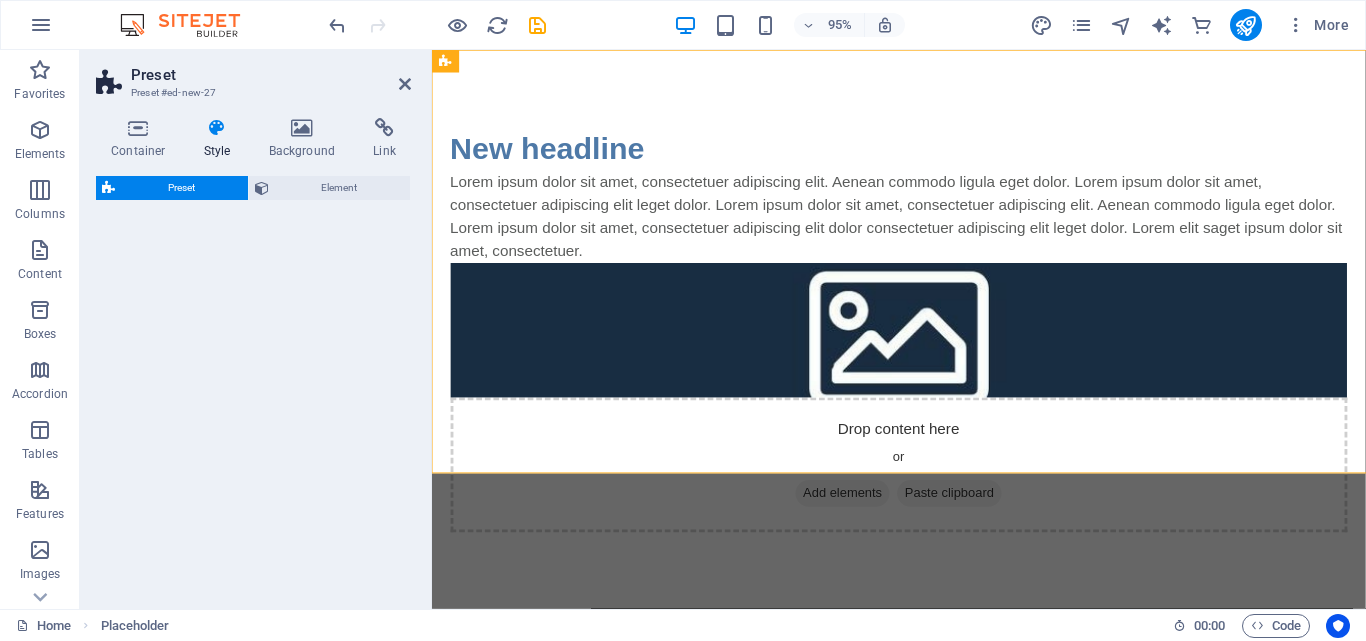 select on "rem" 